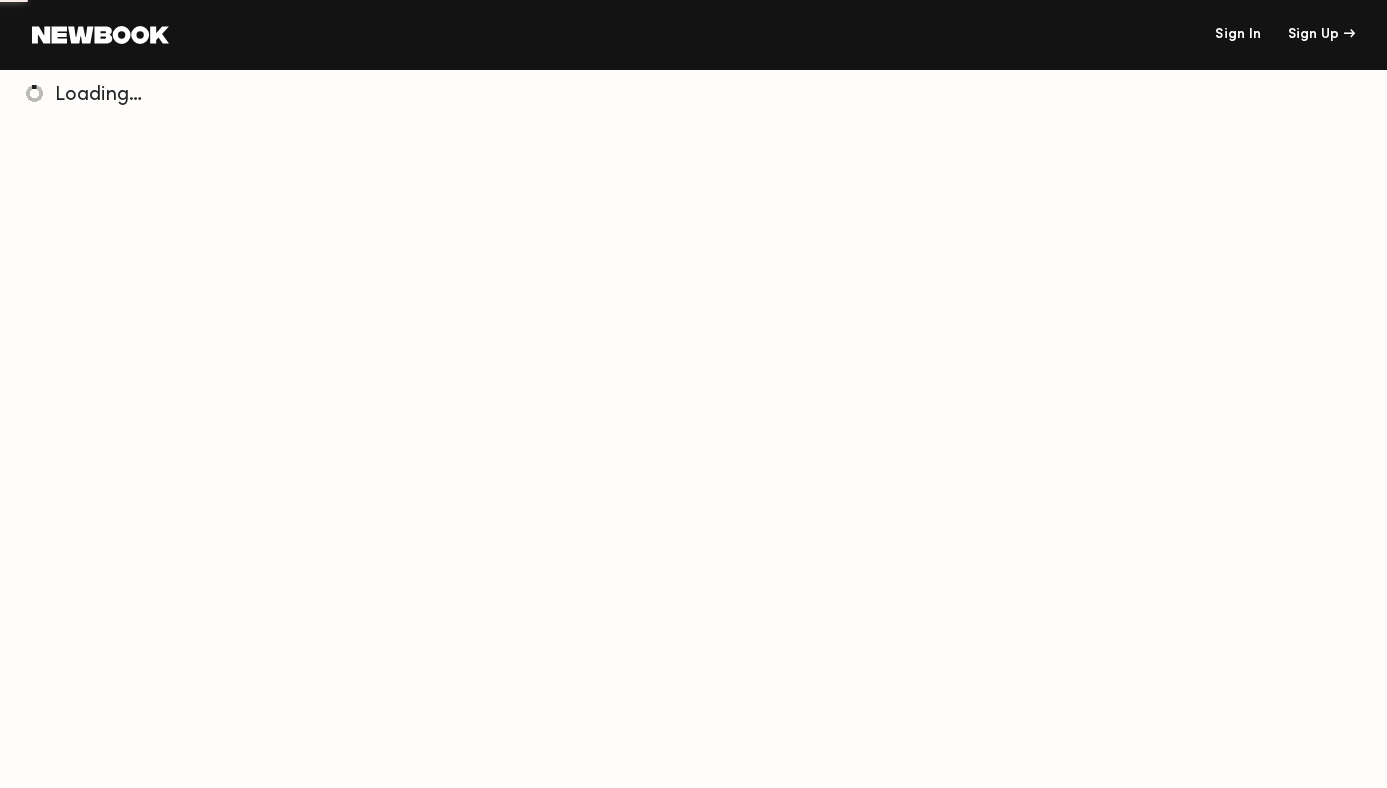 scroll, scrollTop: 0, scrollLeft: 0, axis: both 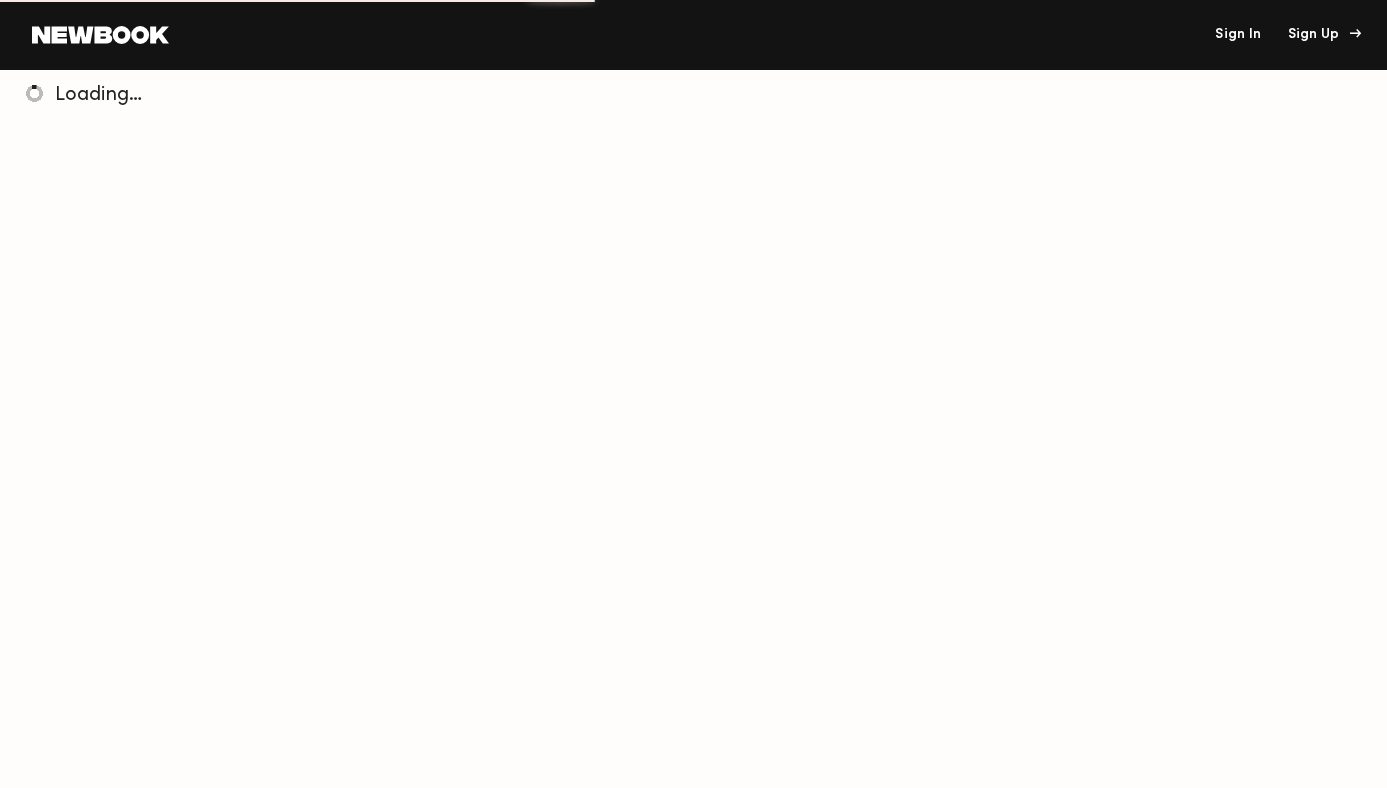 click on "Sign Up" 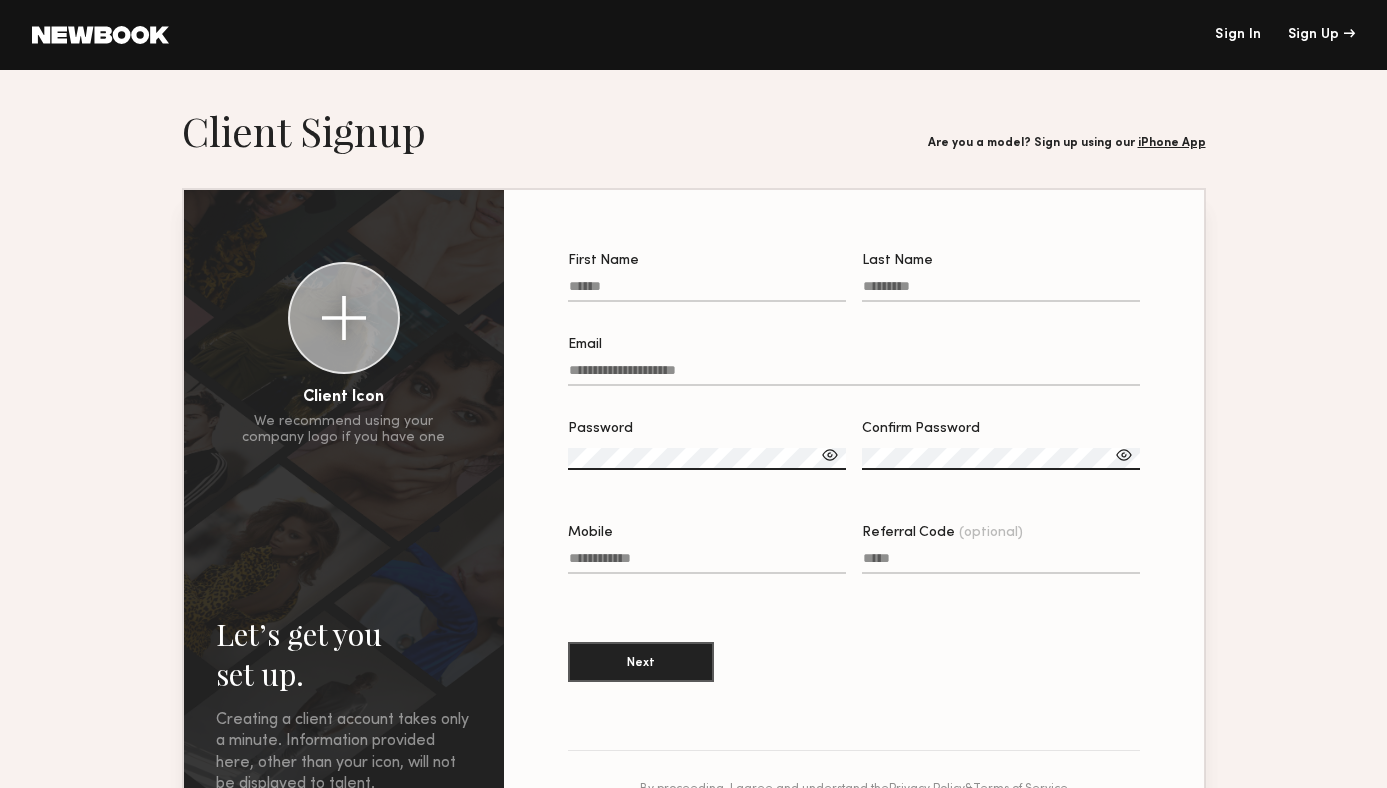 click on "First Name" 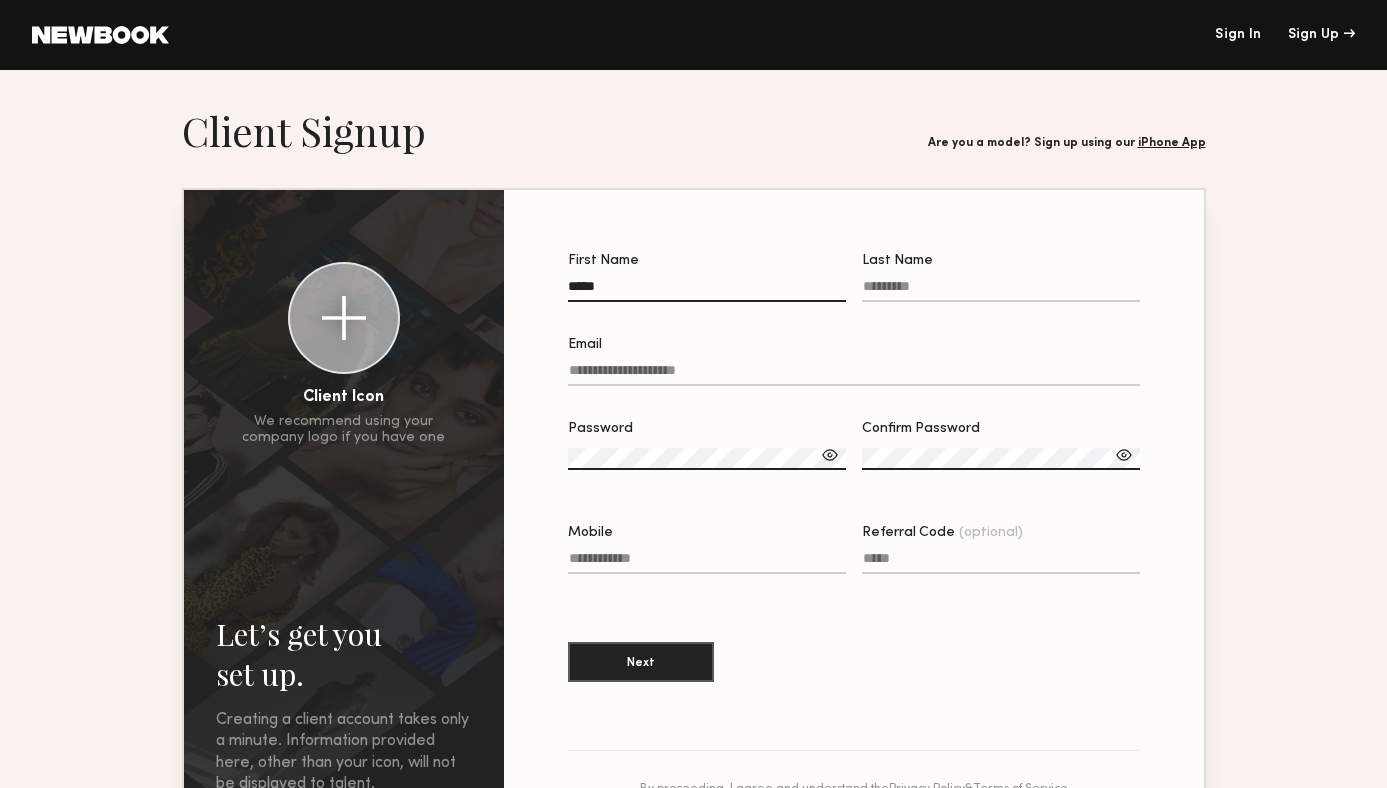type on "*****" 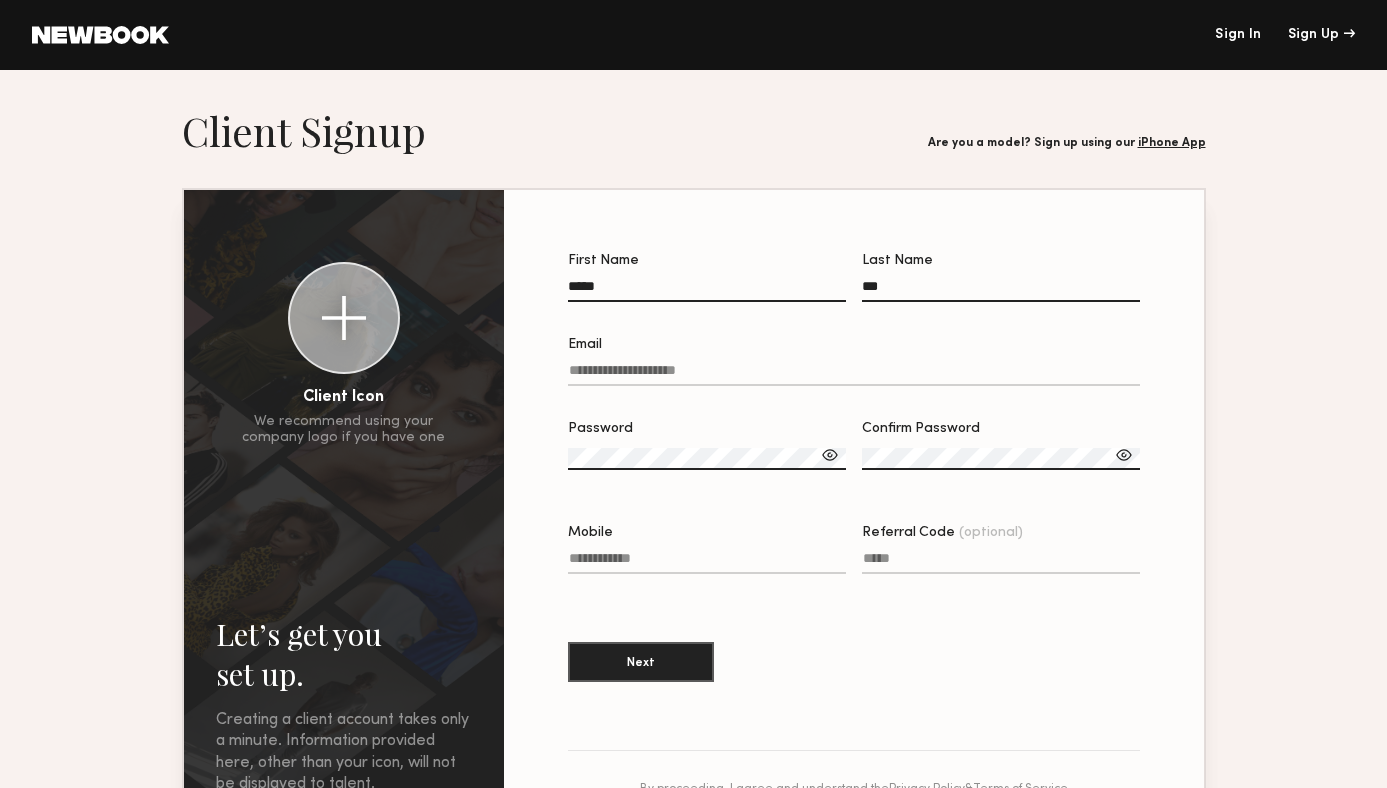 type on "***" 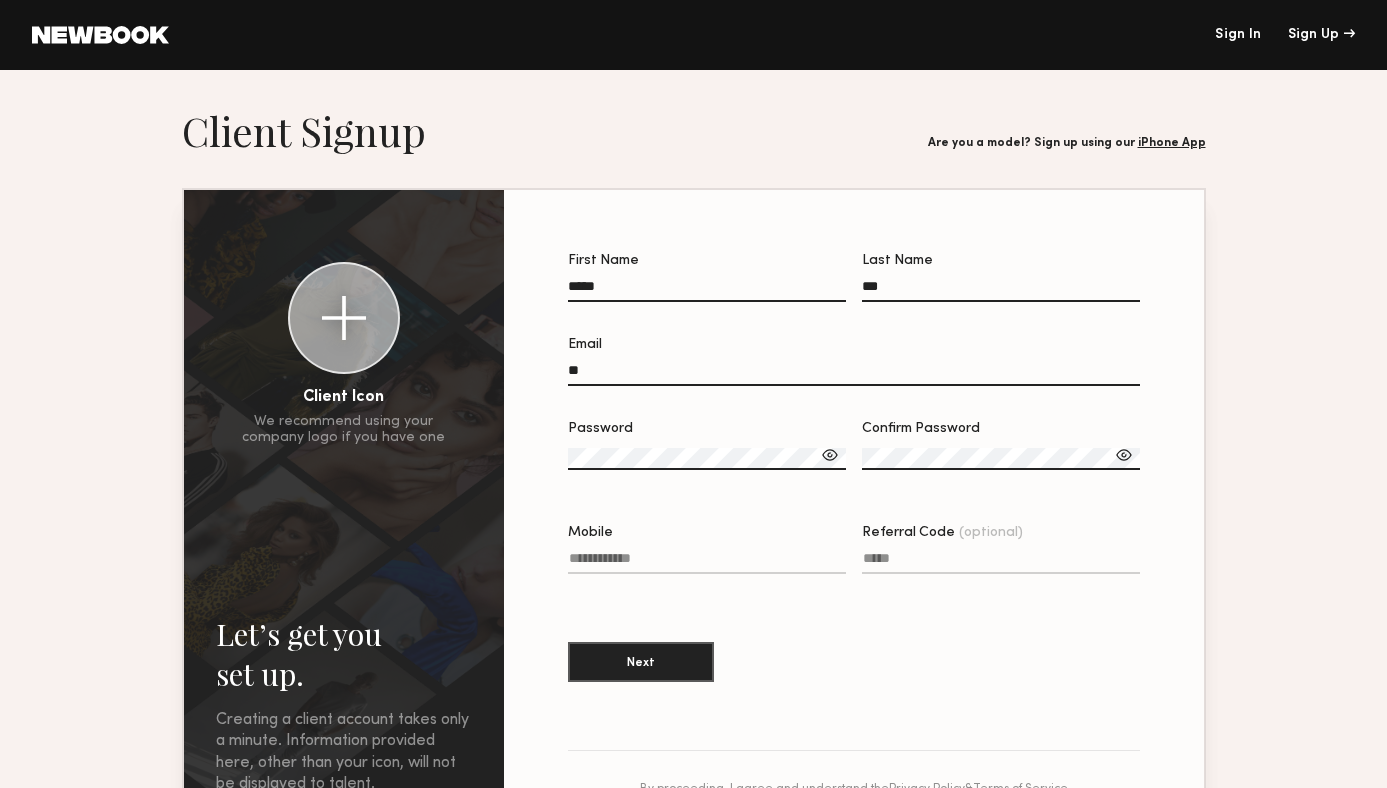 type on "*" 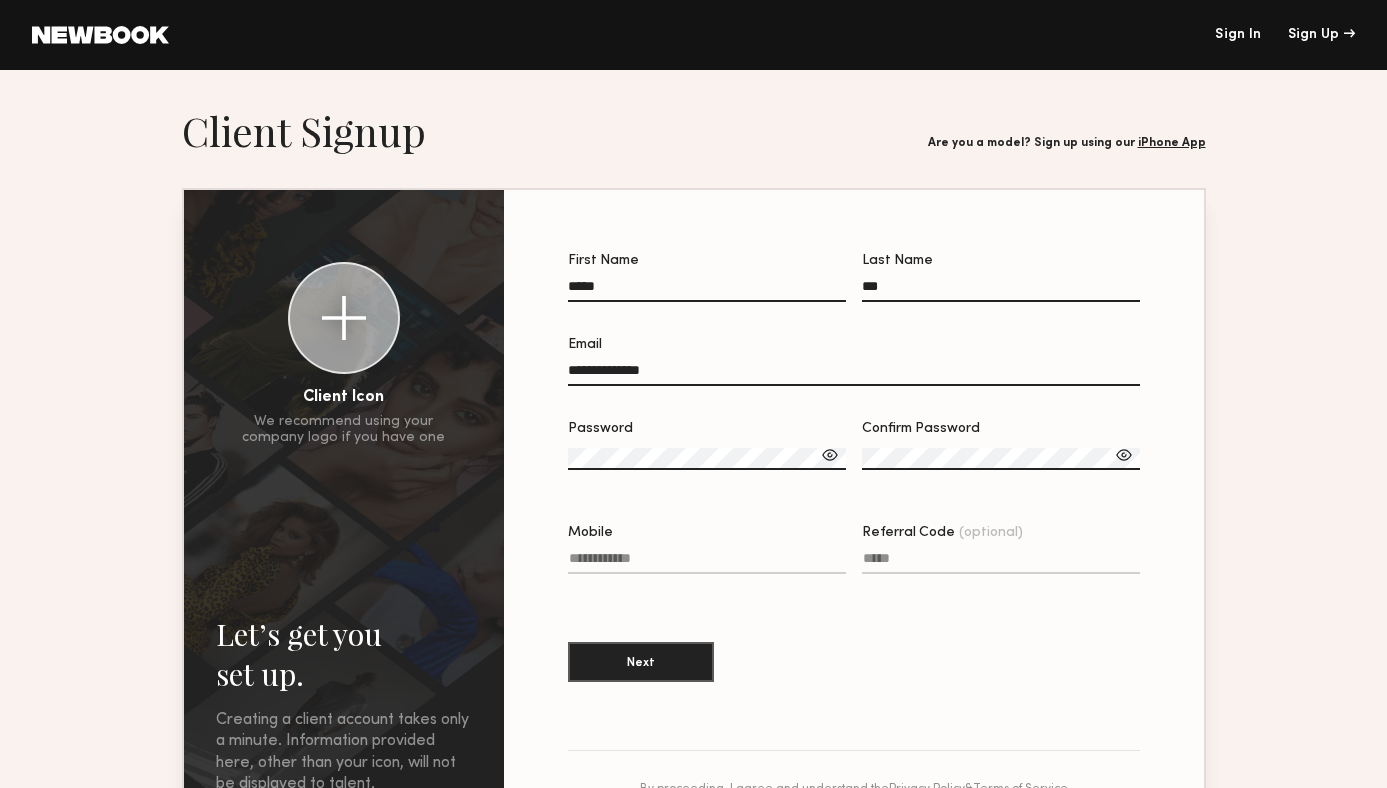 type on "**********" 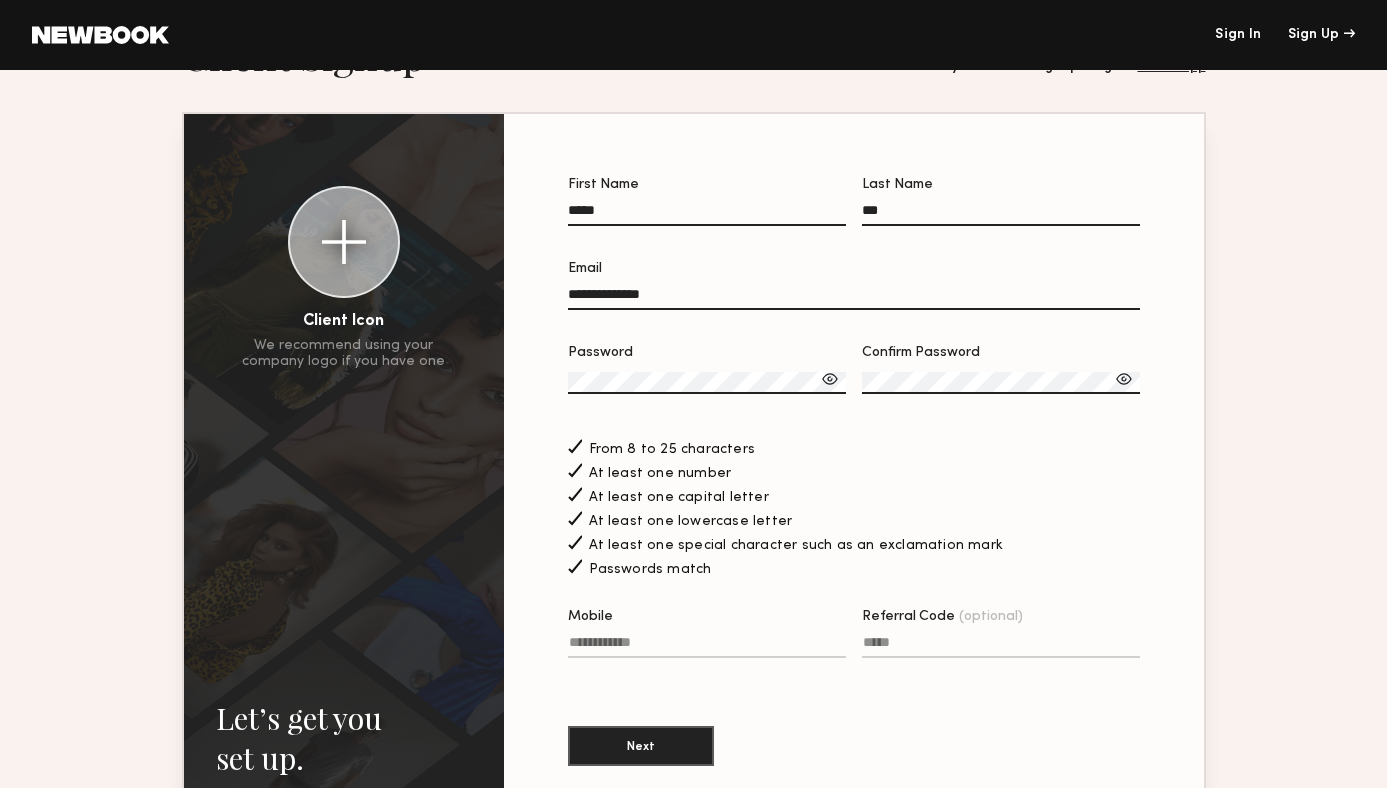 scroll, scrollTop: 79, scrollLeft: 0, axis: vertical 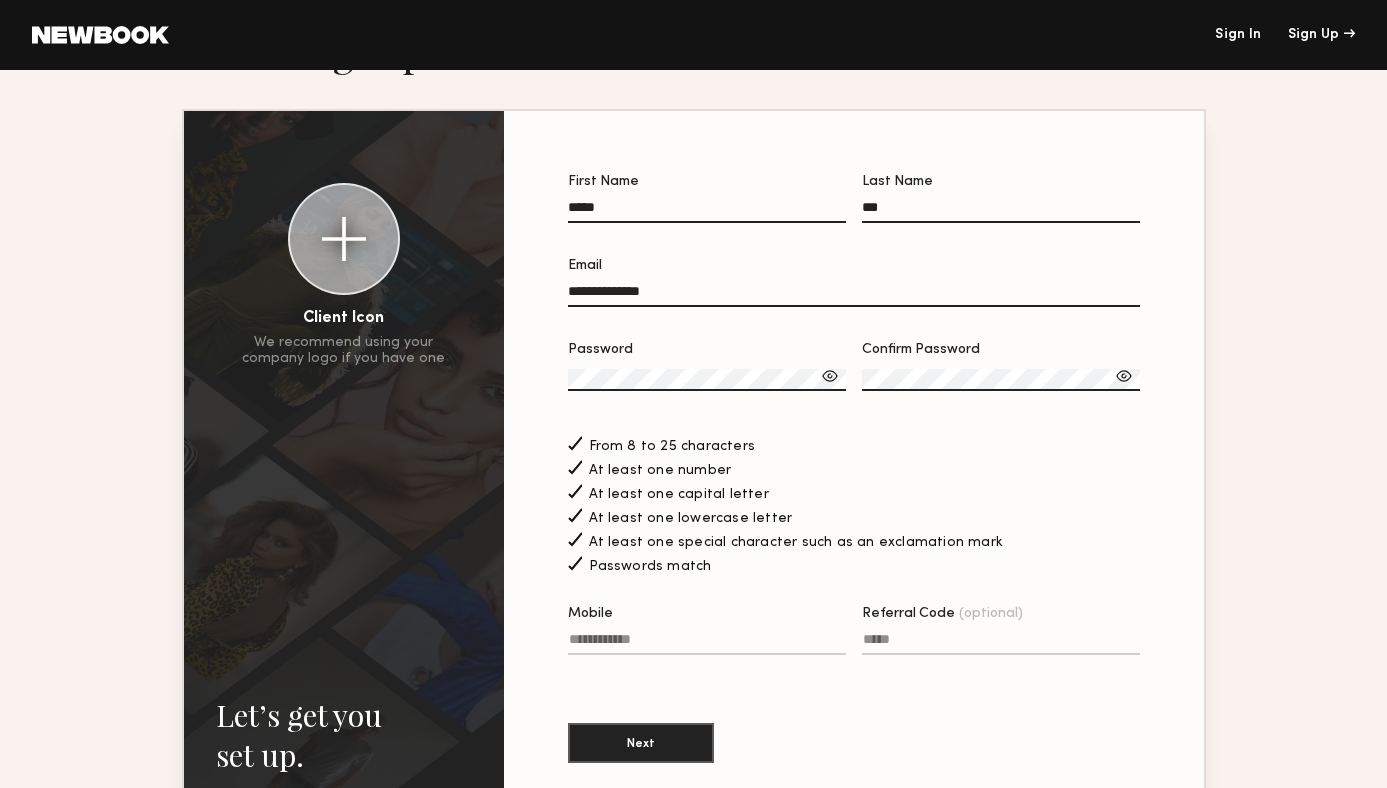 click 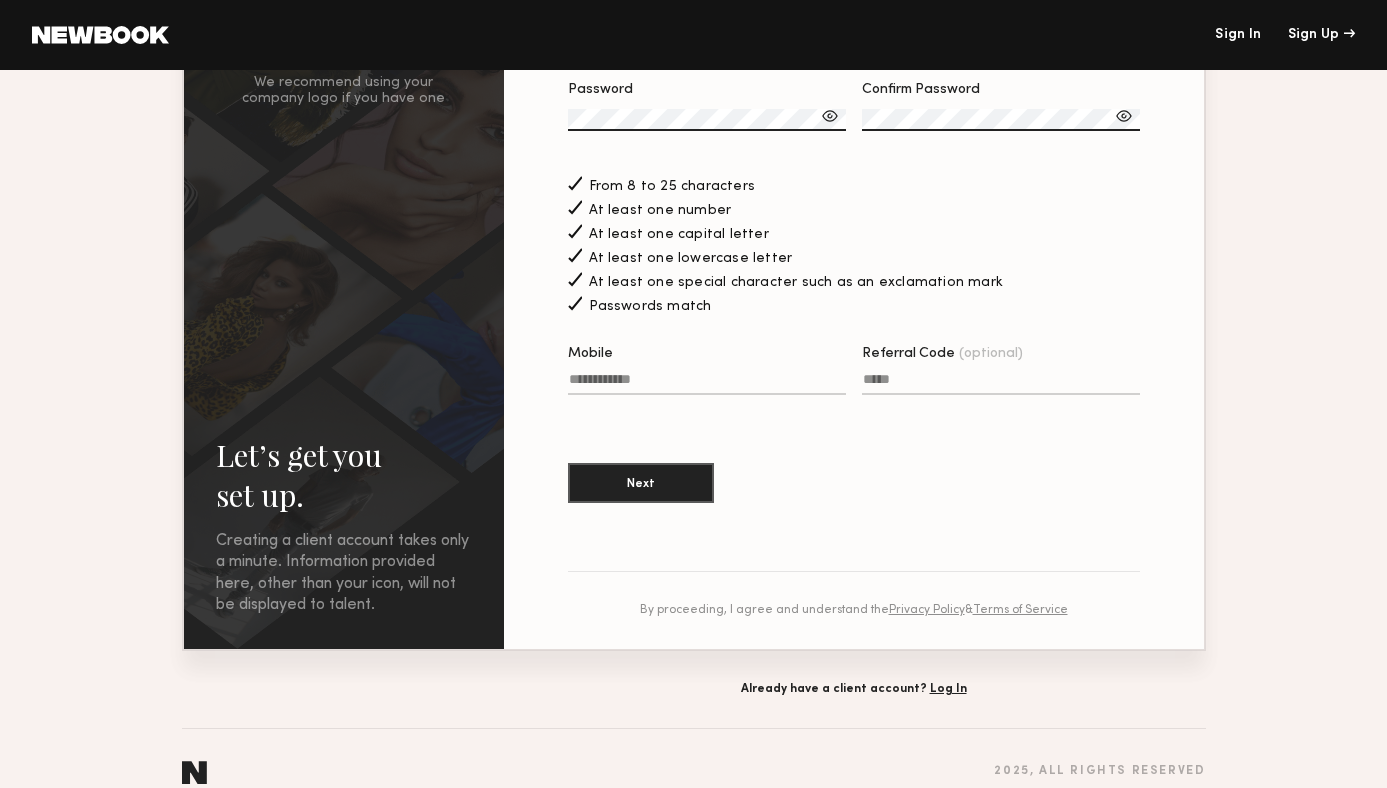 scroll, scrollTop: 356, scrollLeft: 0, axis: vertical 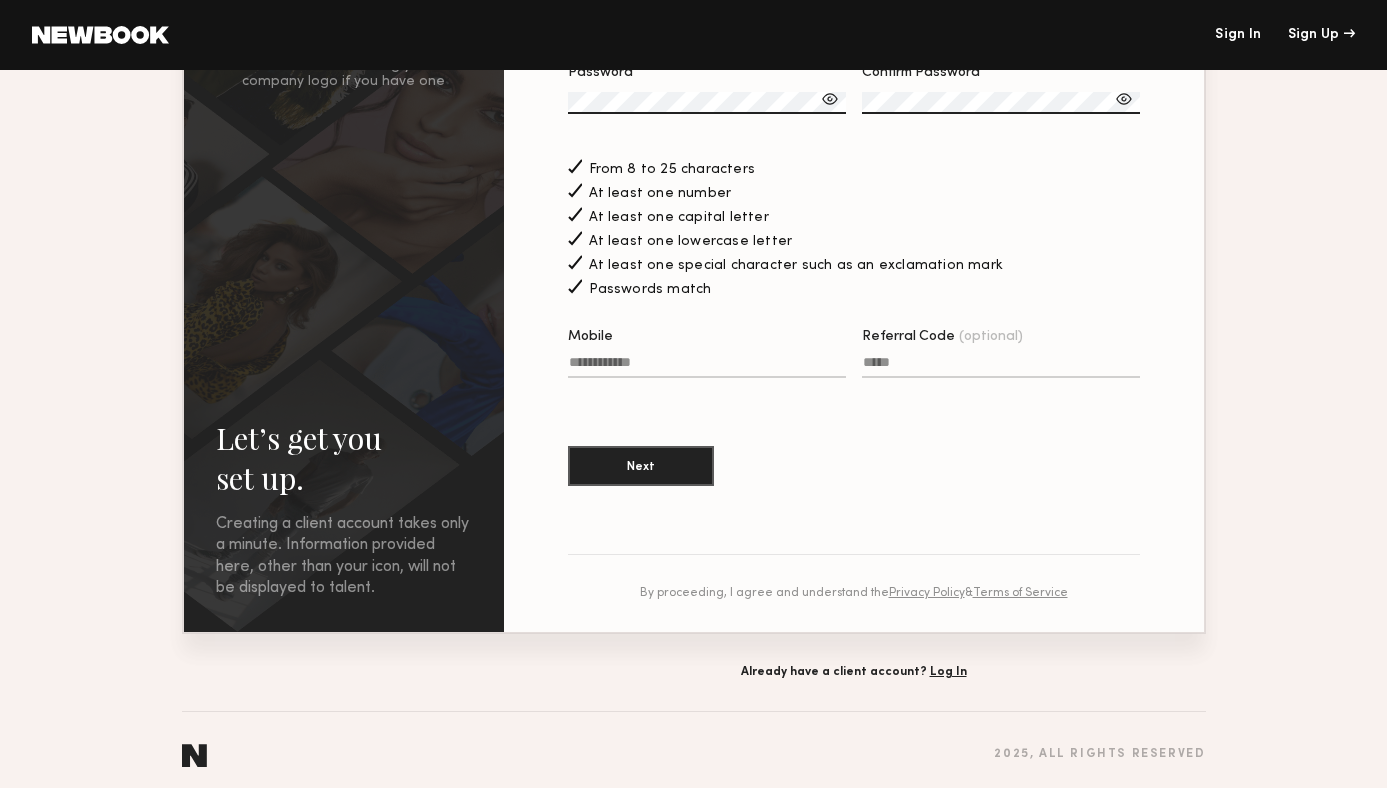 click on "Mobile" 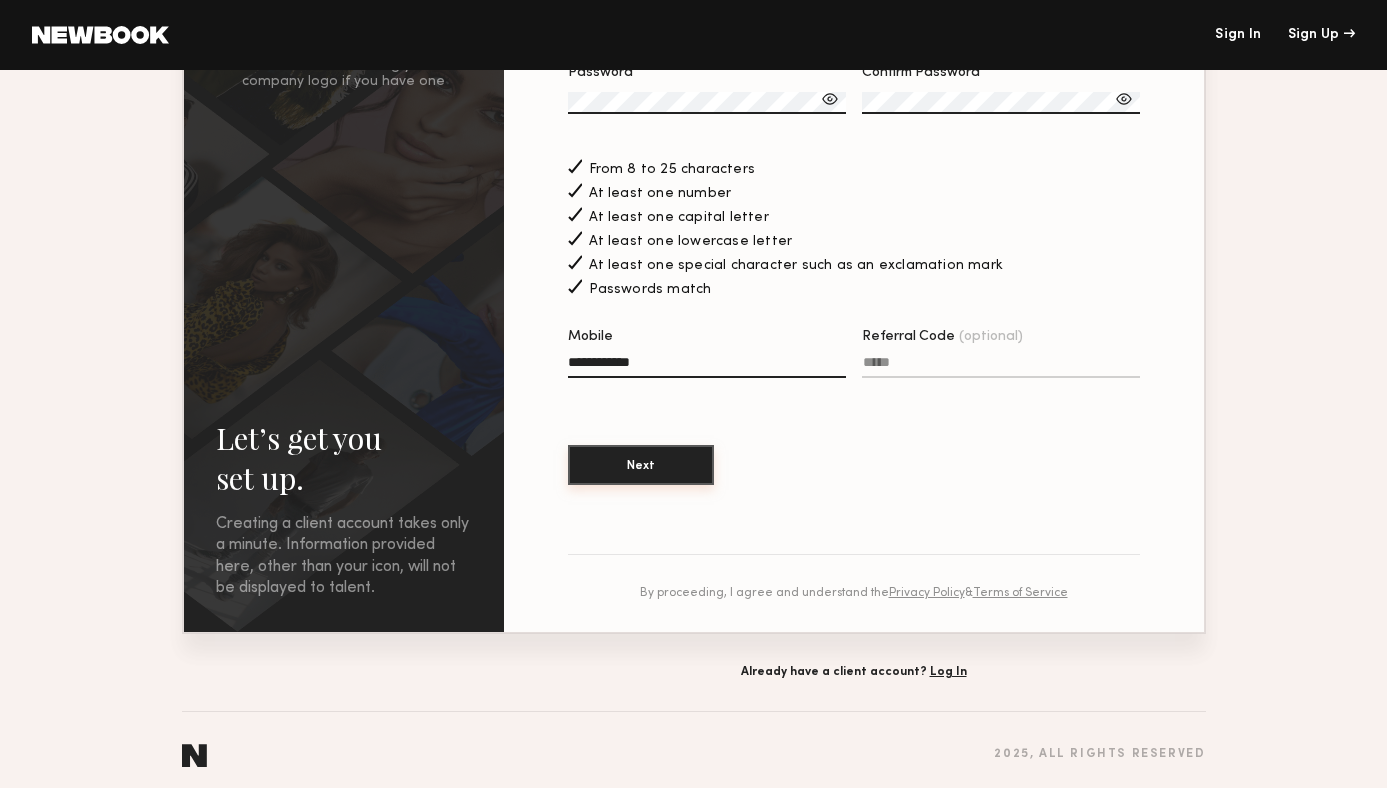 type on "**********" 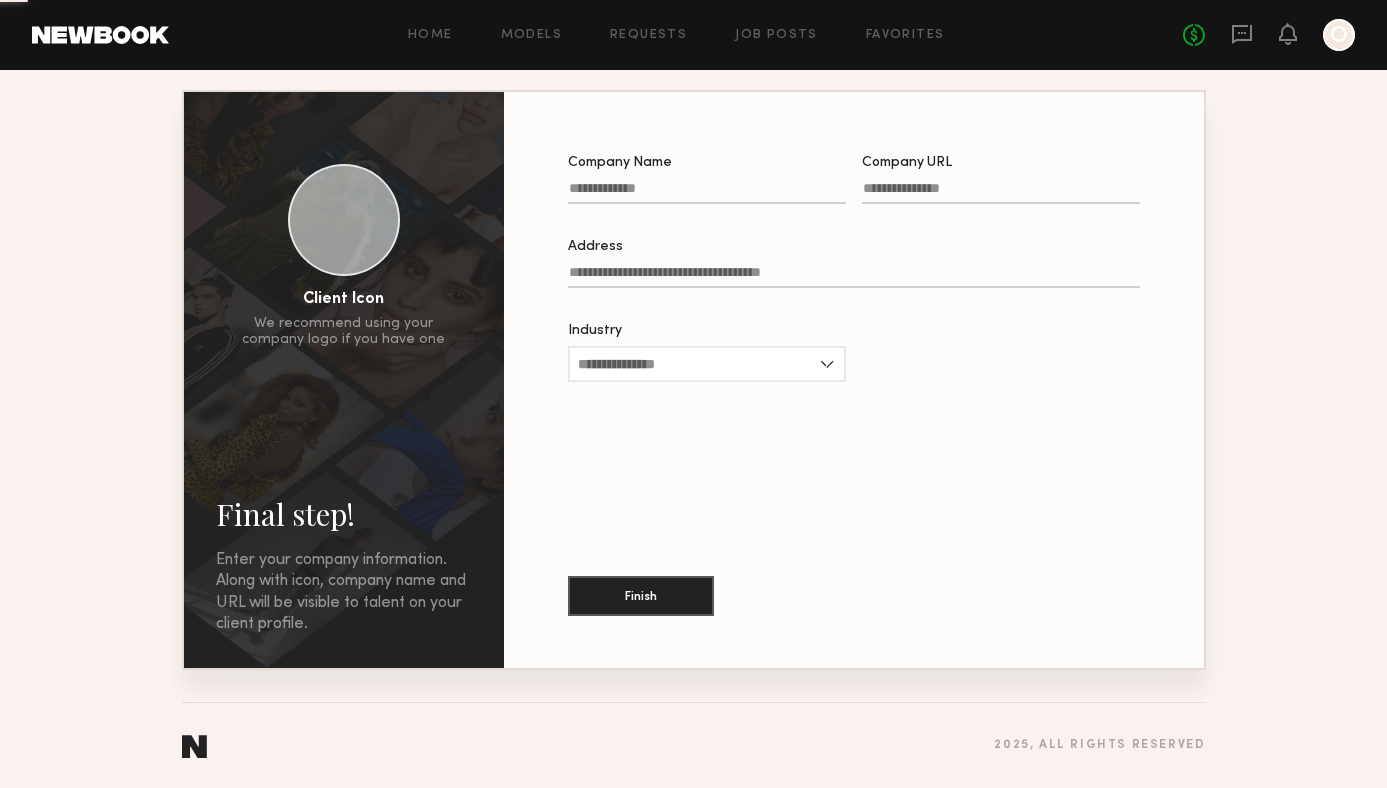scroll, scrollTop: 0, scrollLeft: 0, axis: both 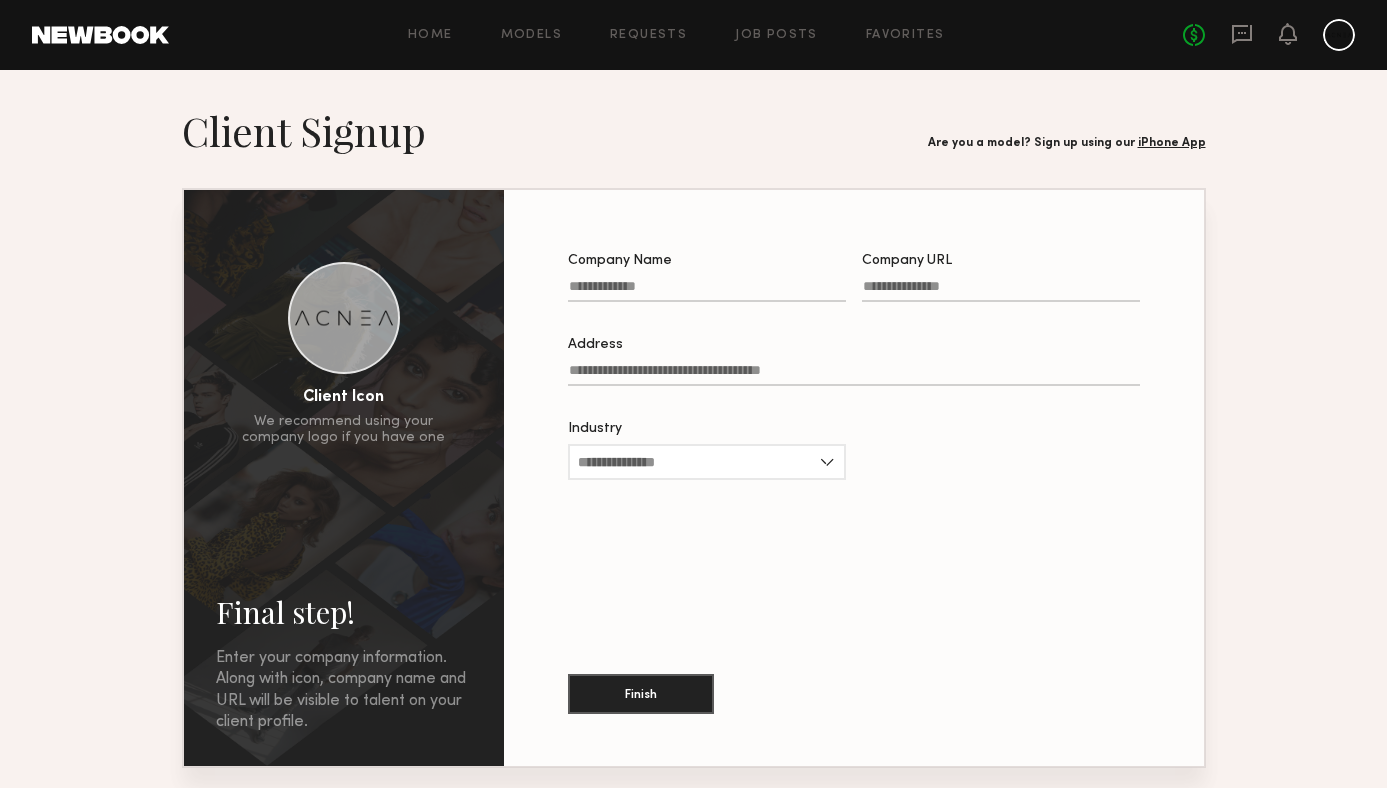 click on "Company Name" 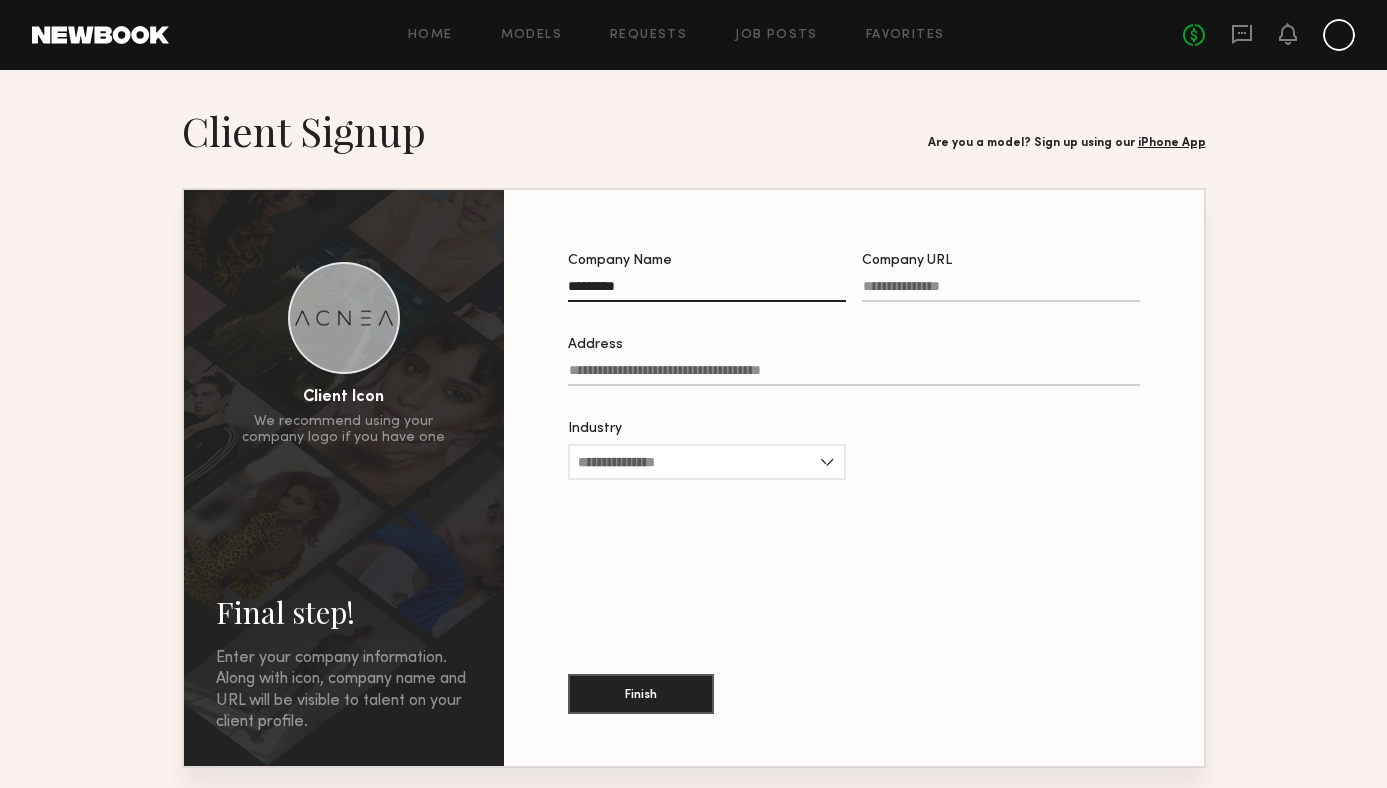 type on "*********" 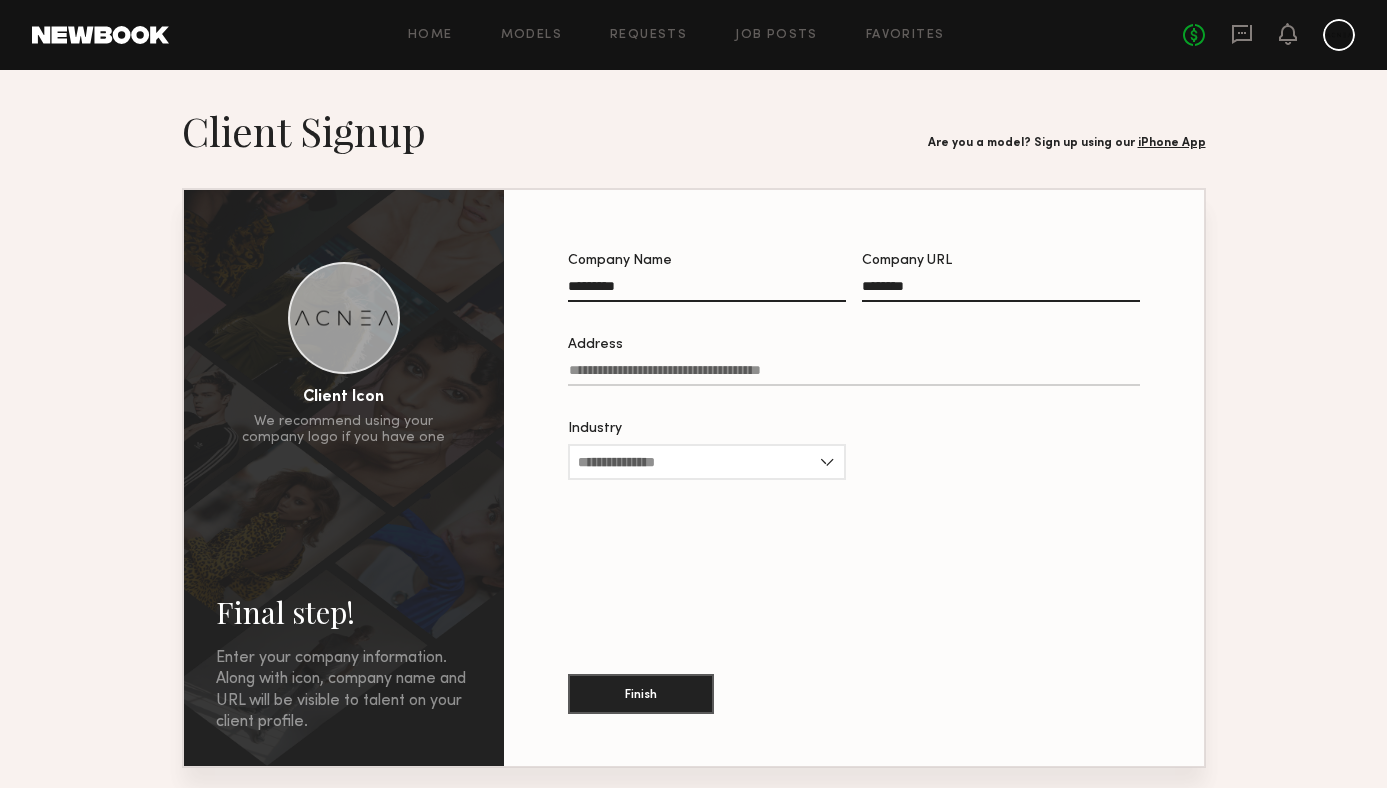 type on "********" 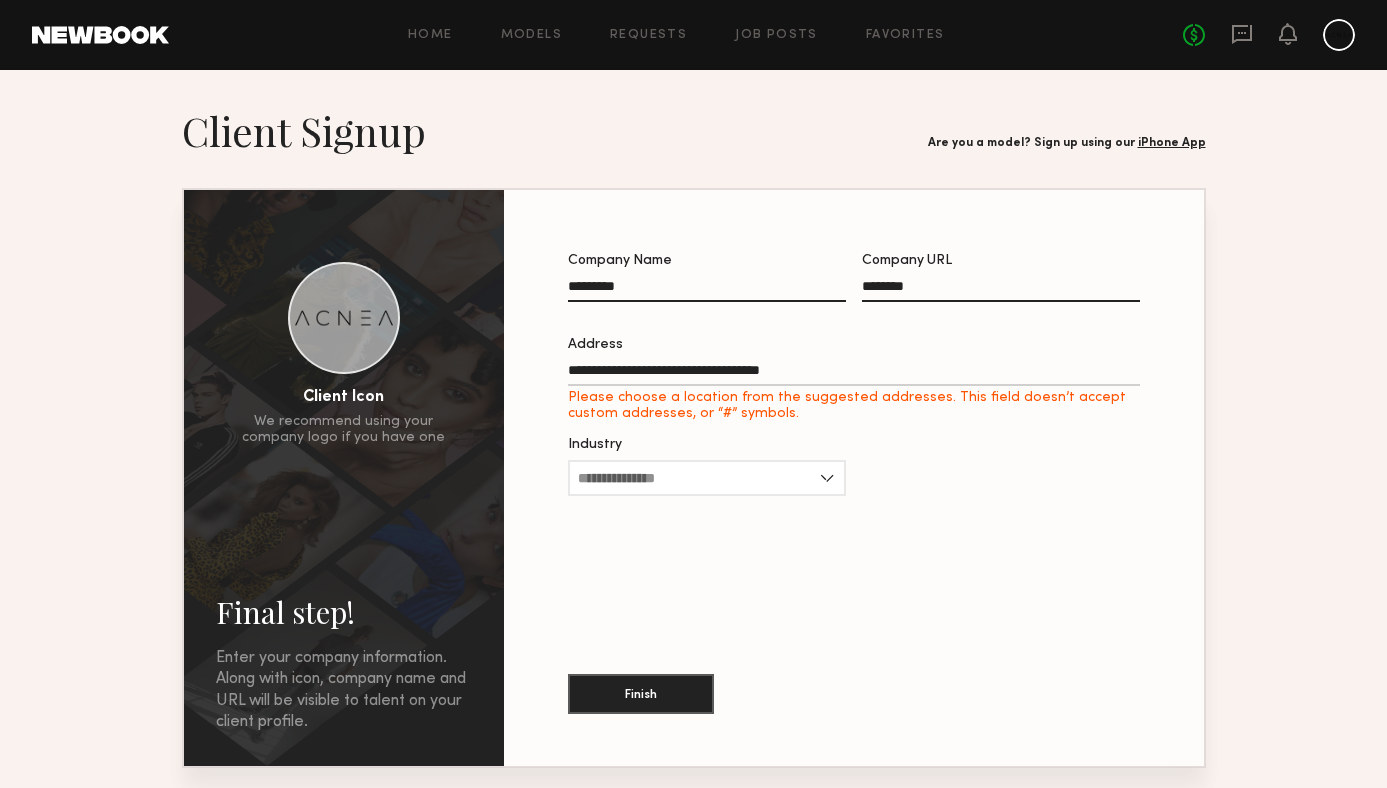 type on "**********" 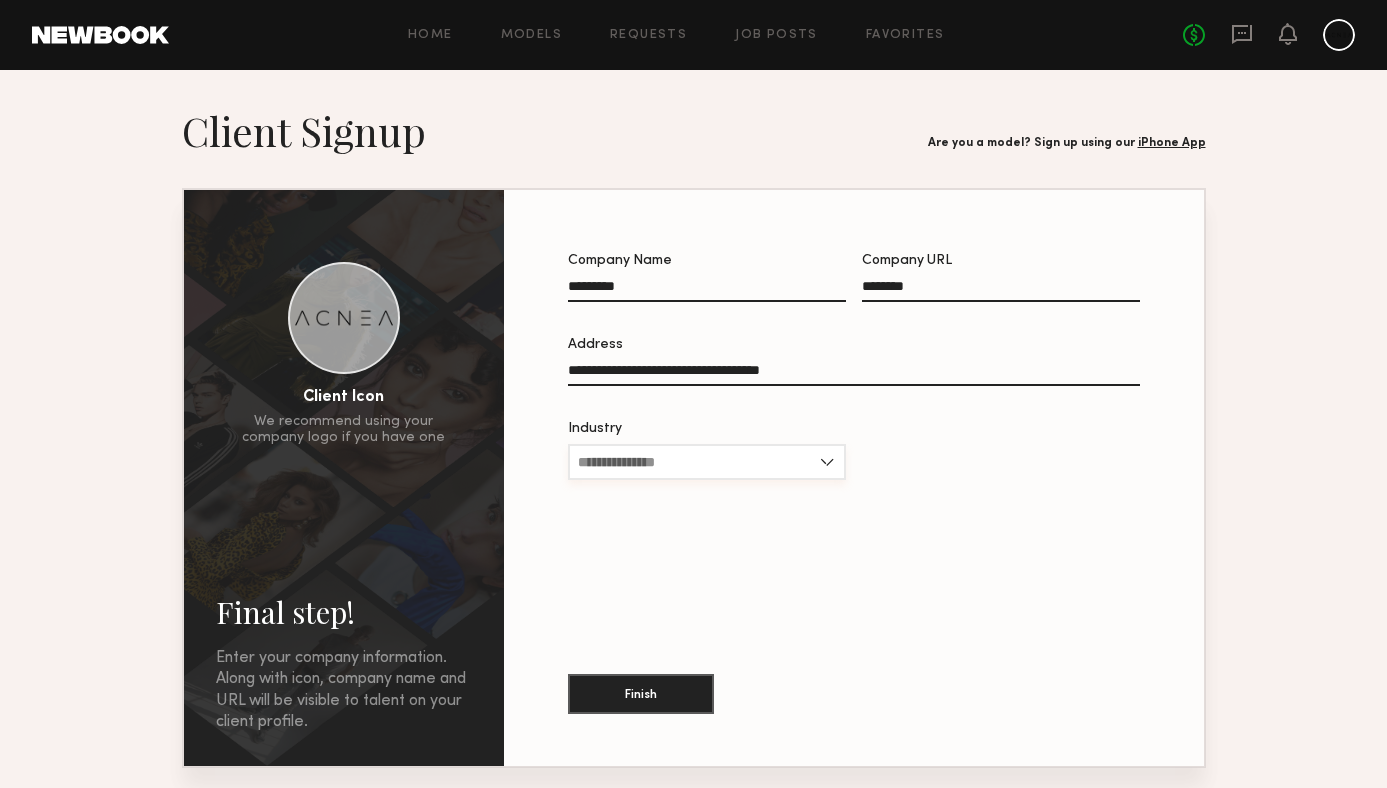 click on "Industry" at bounding box center [707, 462] 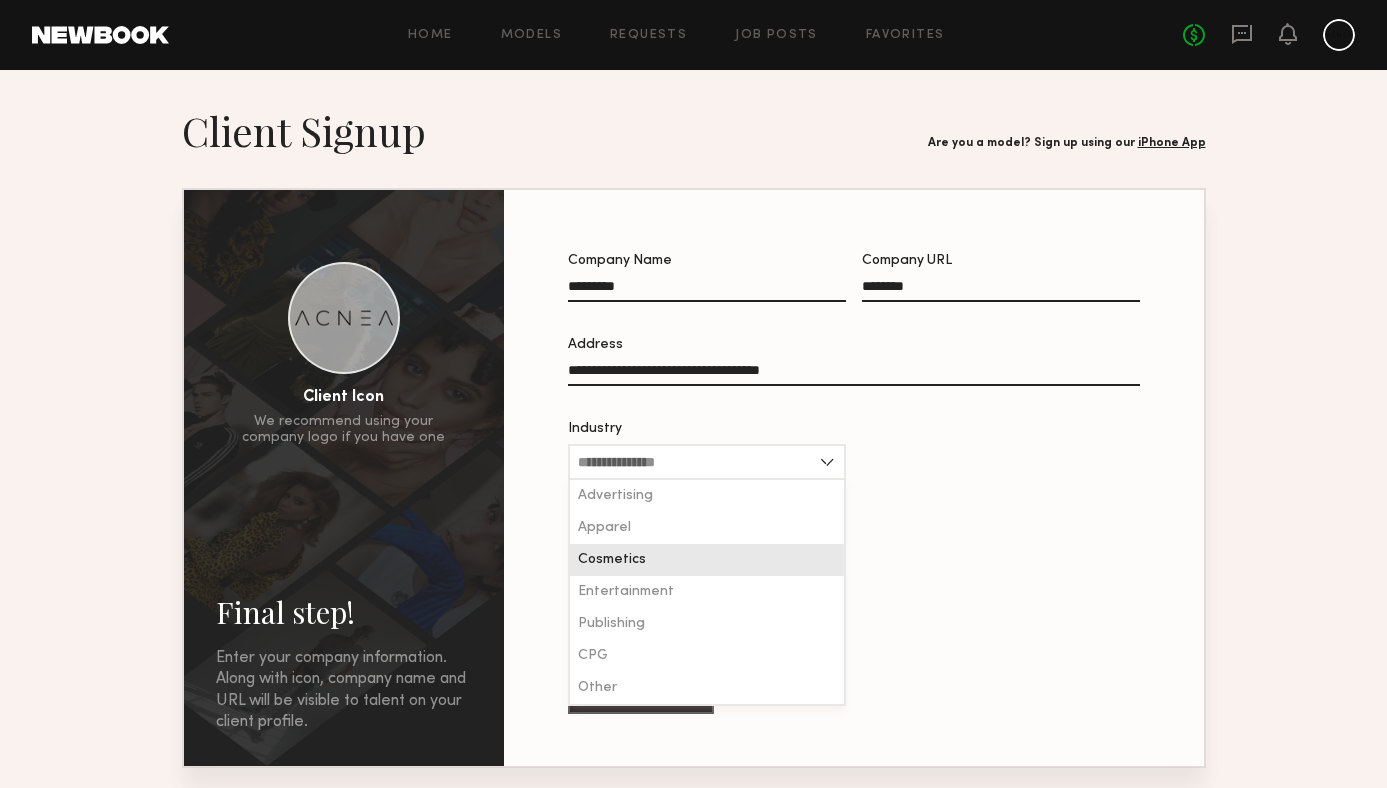 click on "Cosmetics" 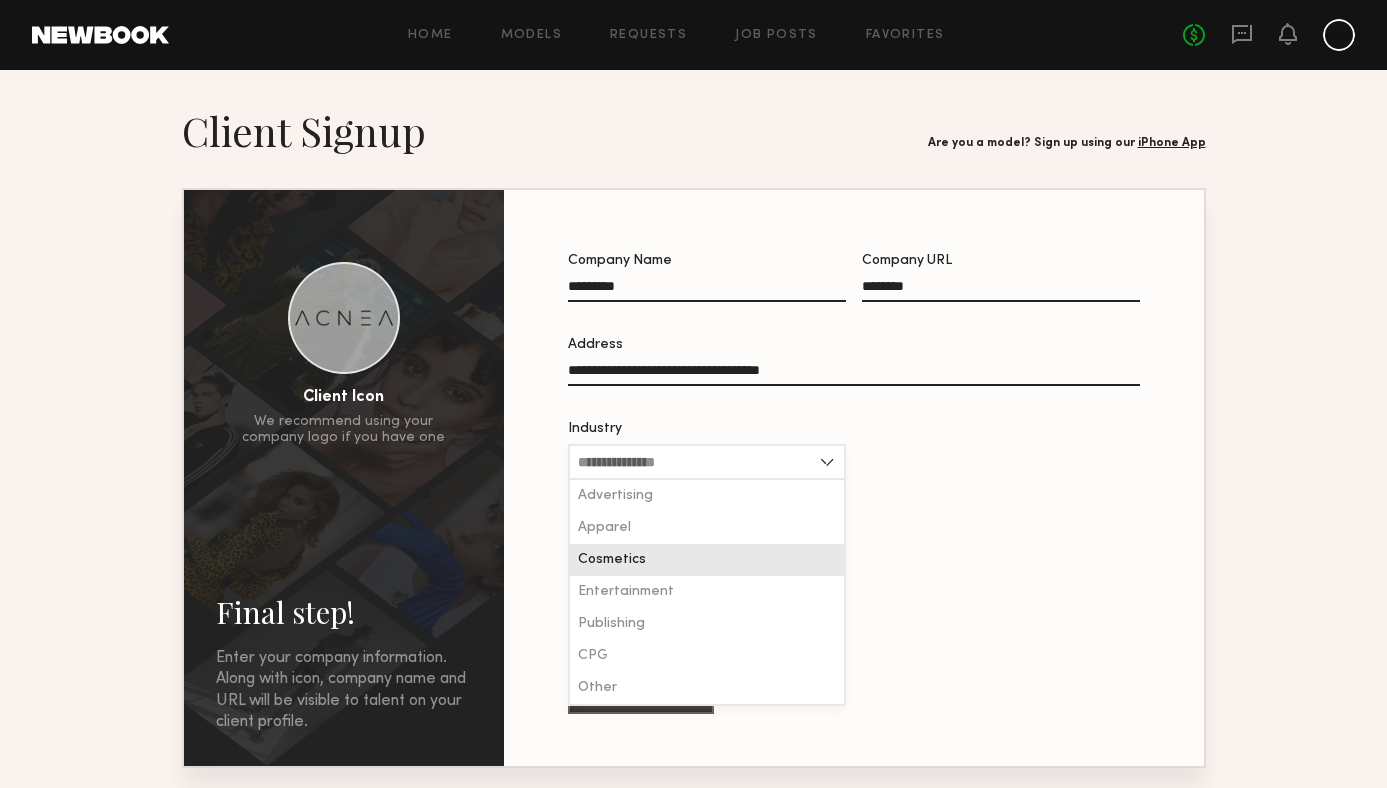 type on "*********" 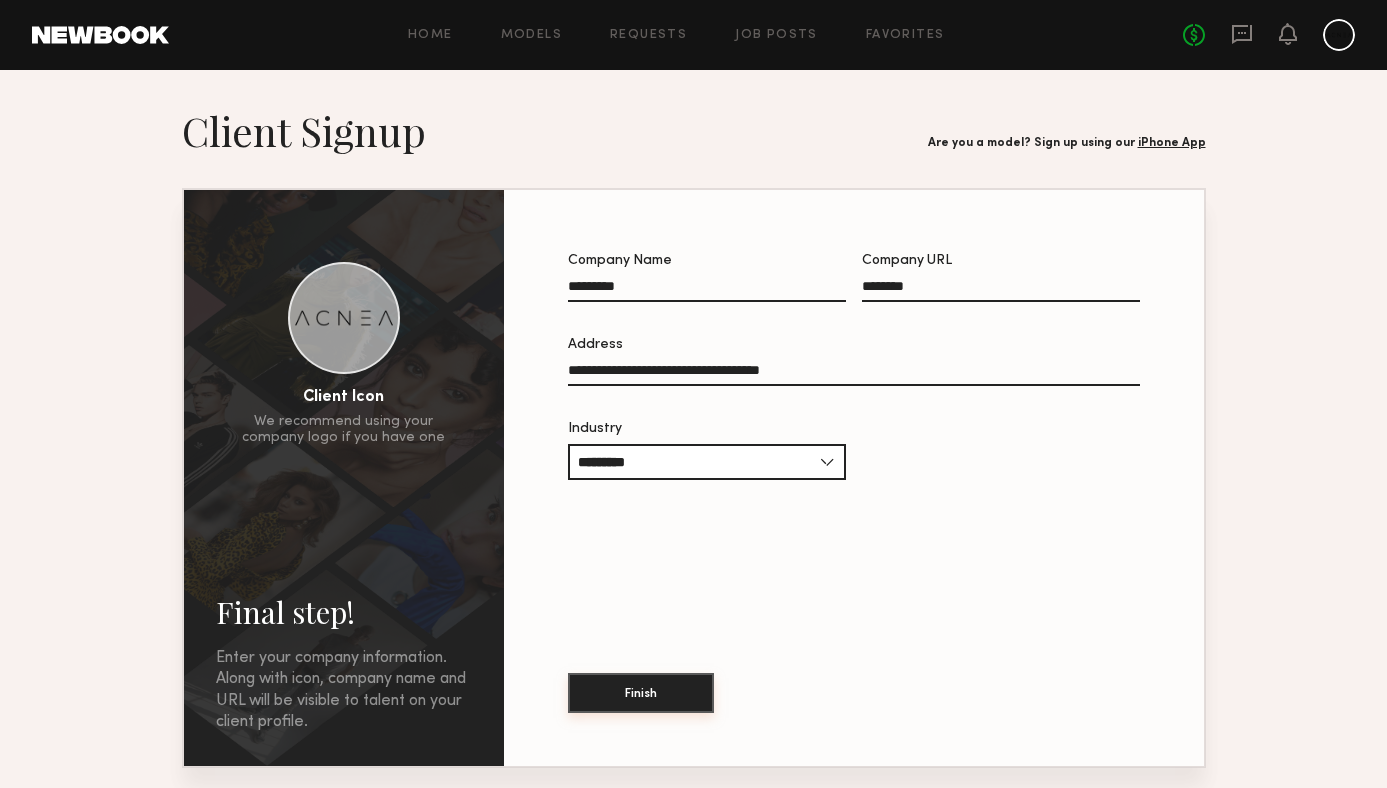 click on "Finish" 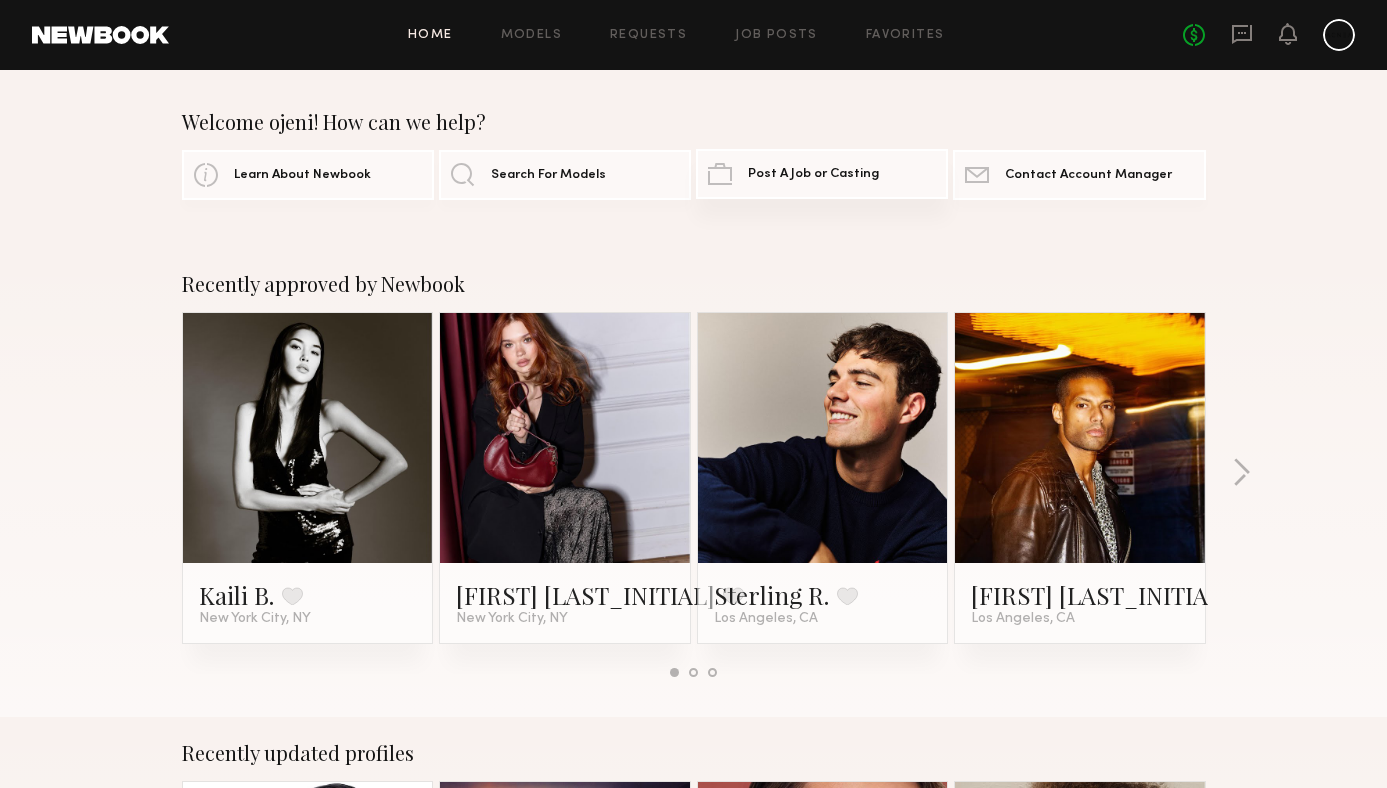 click on "Post A Job or Casting" 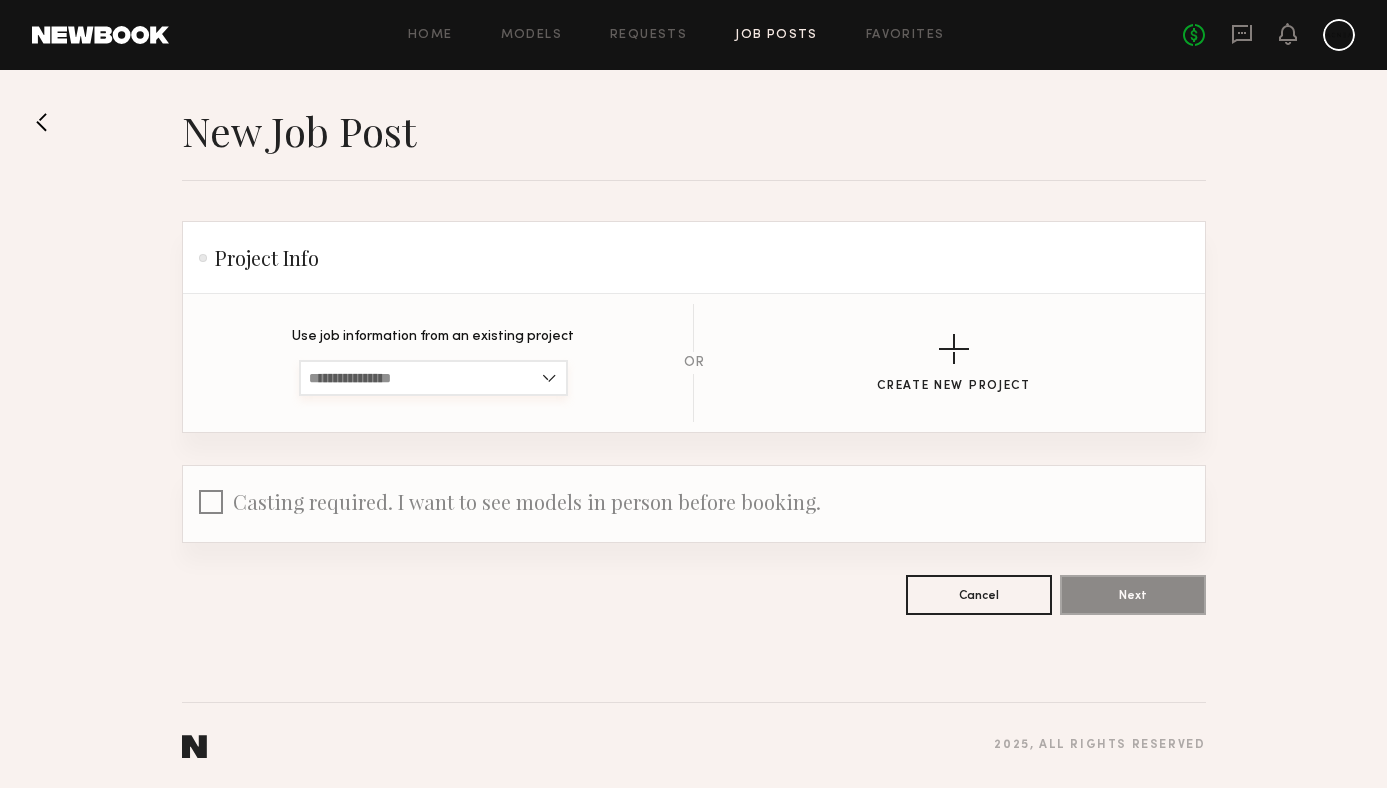 click at bounding box center [433, 378] 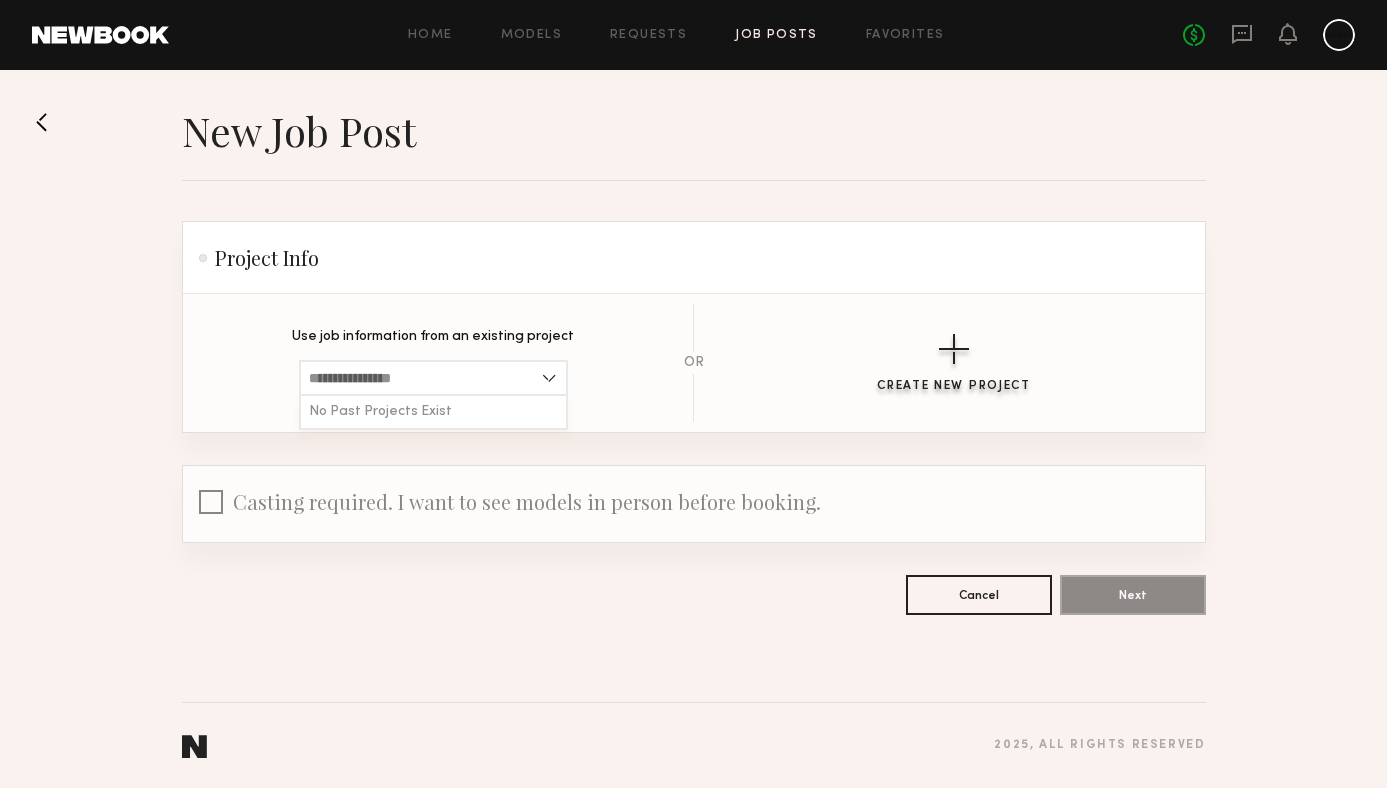 click on "Create New Project" 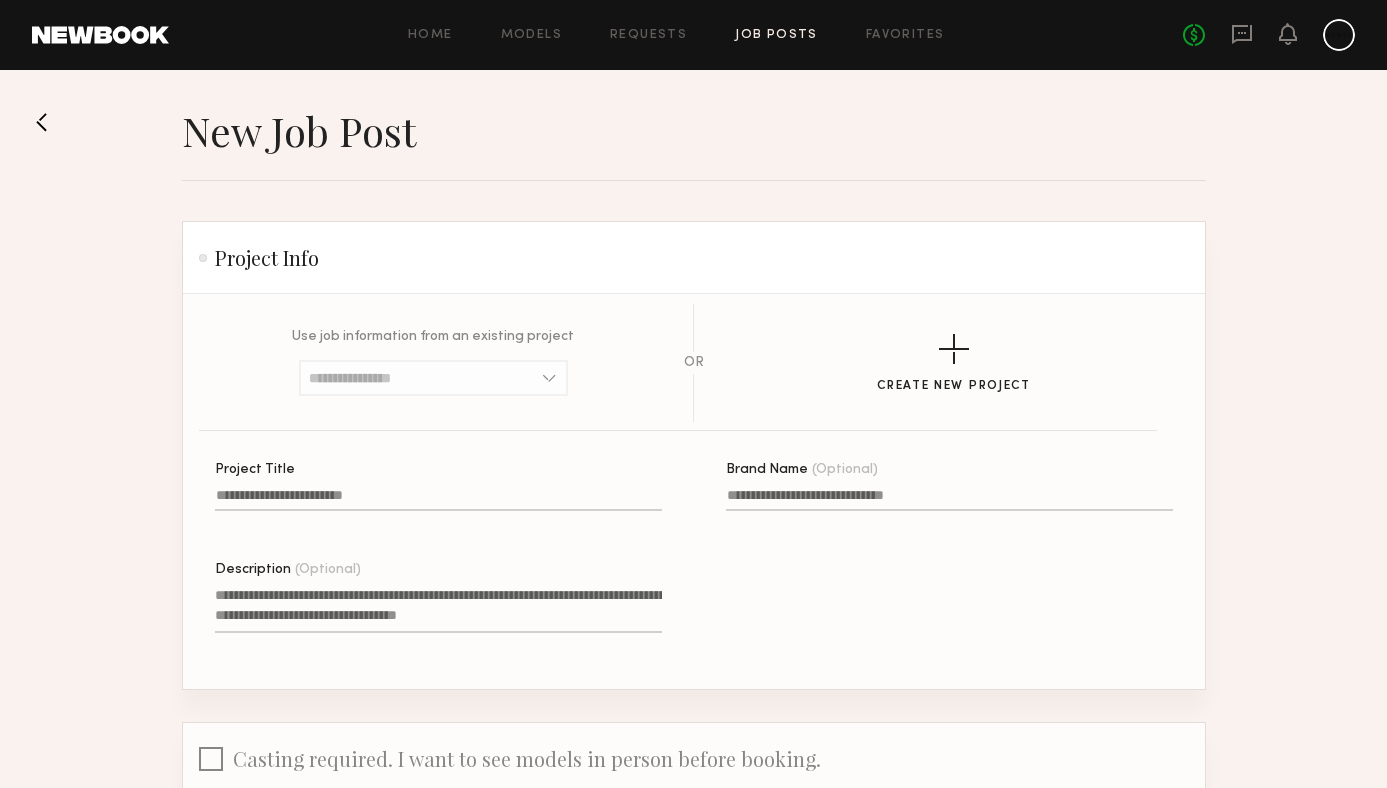 click on "Project Title" 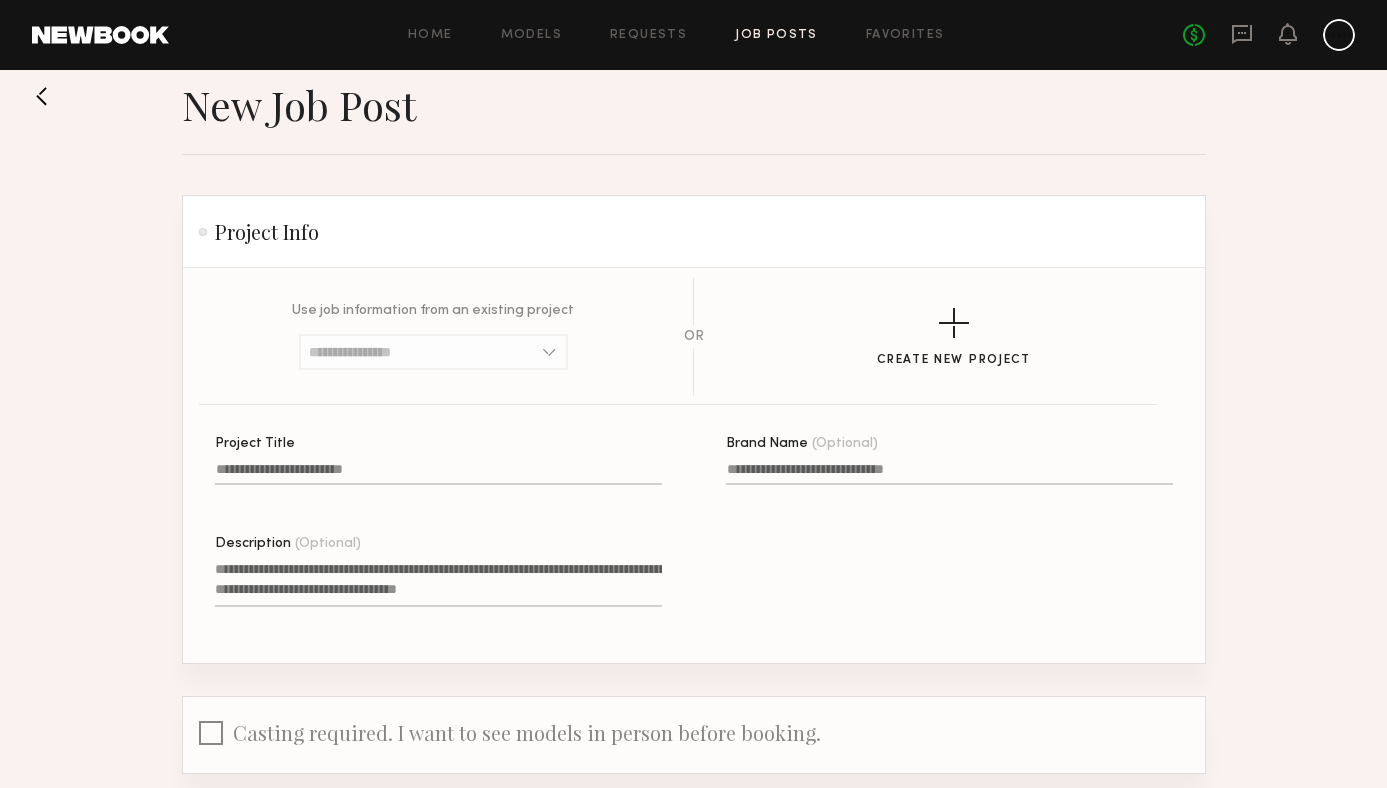 scroll, scrollTop: 22, scrollLeft: 0, axis: vertical 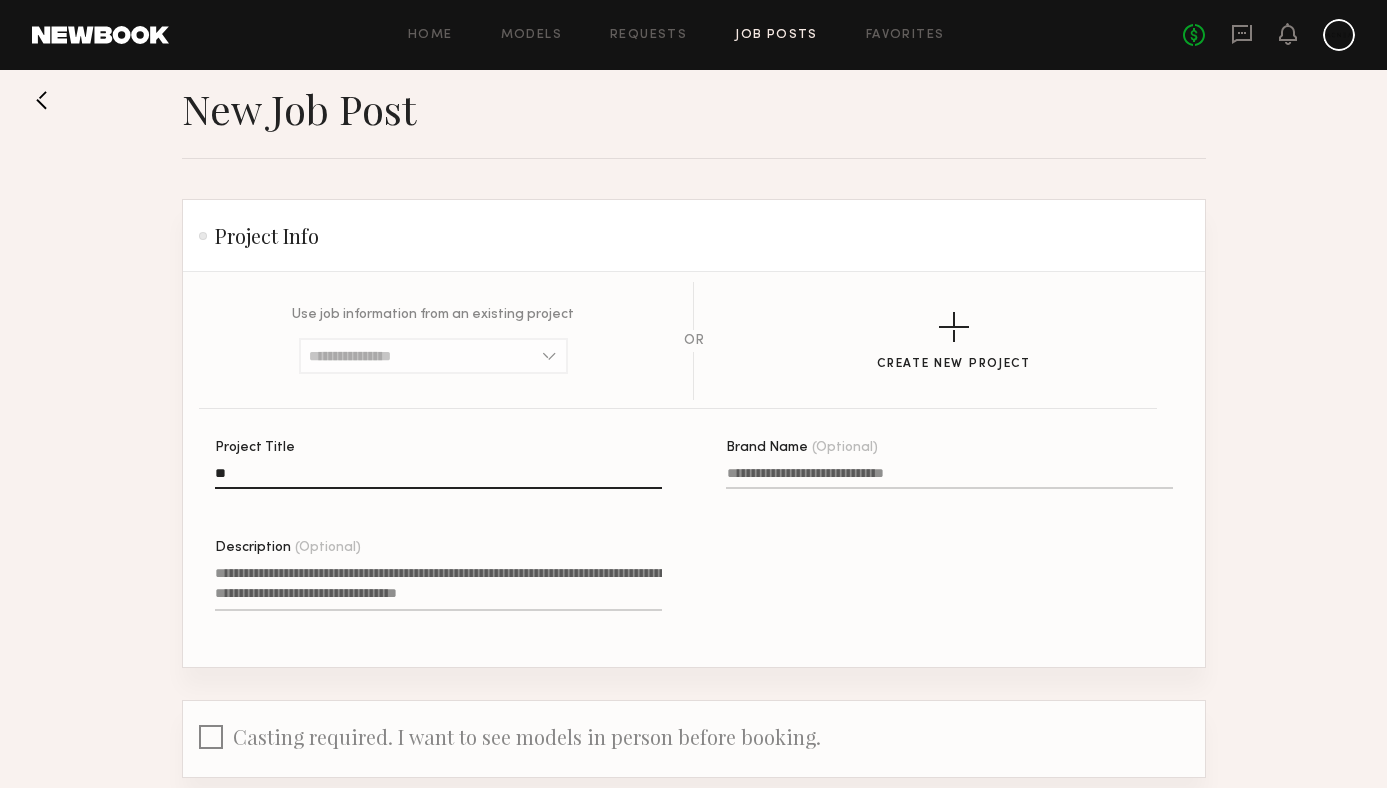 type on "*" 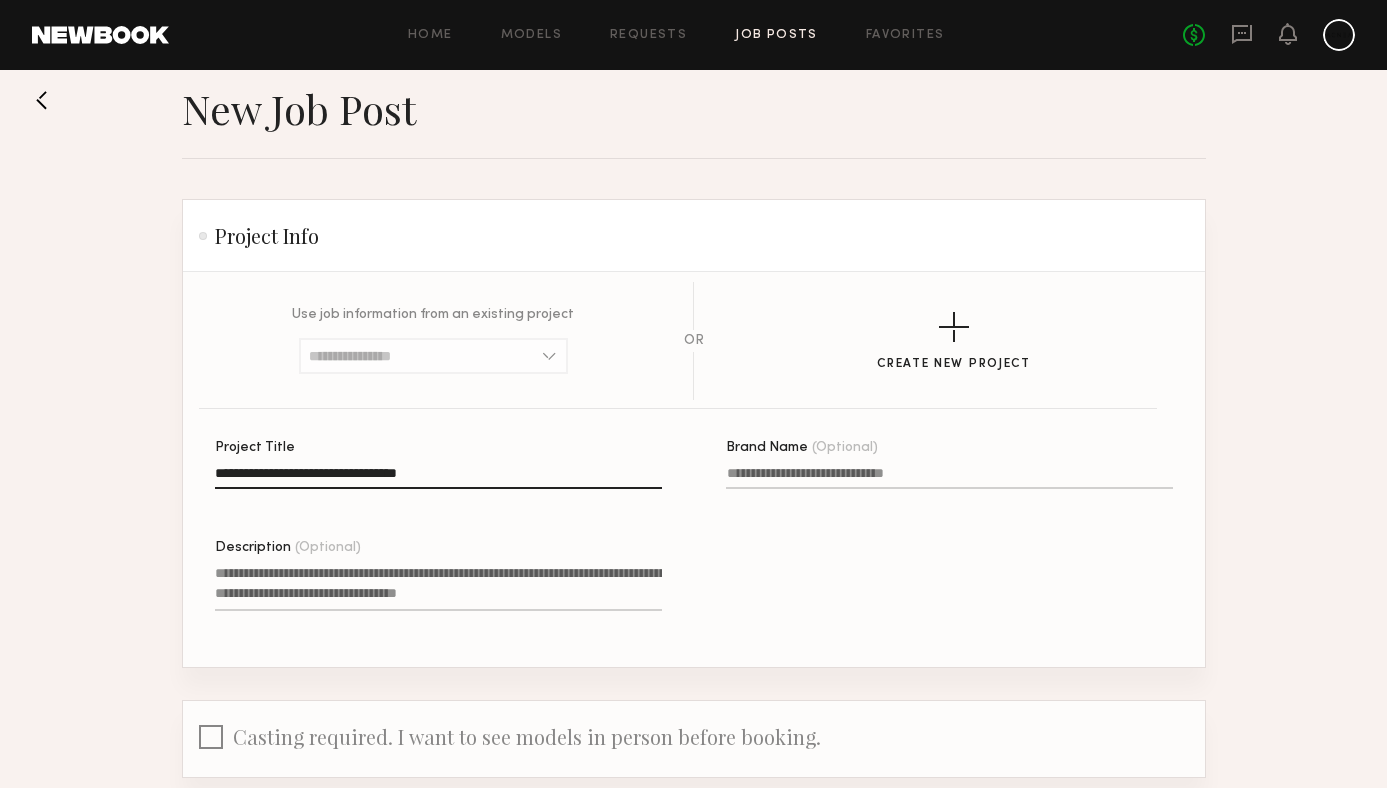 type on "**********" 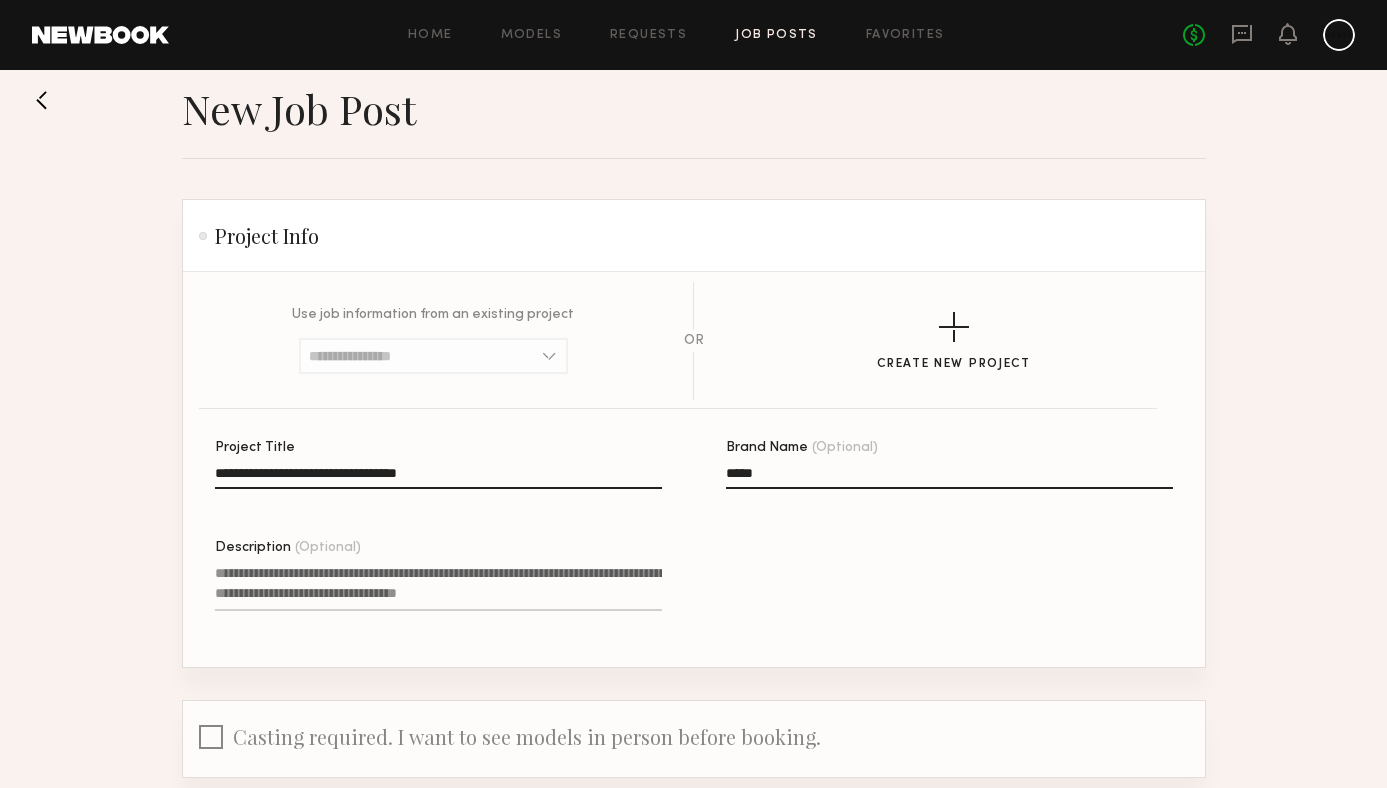 type on "*****" 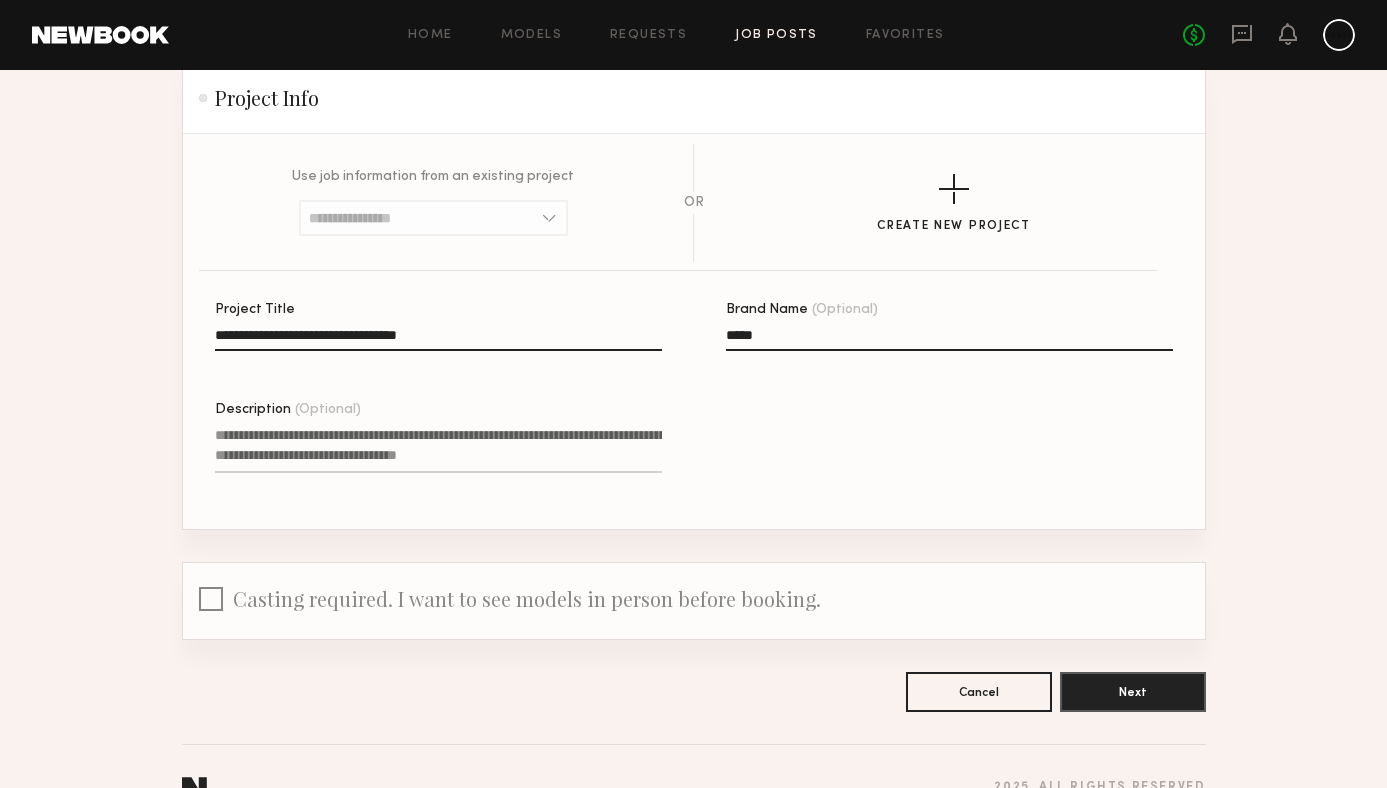 scroll, scrollTop: 175, scrollLeft: 0, axis: vertical 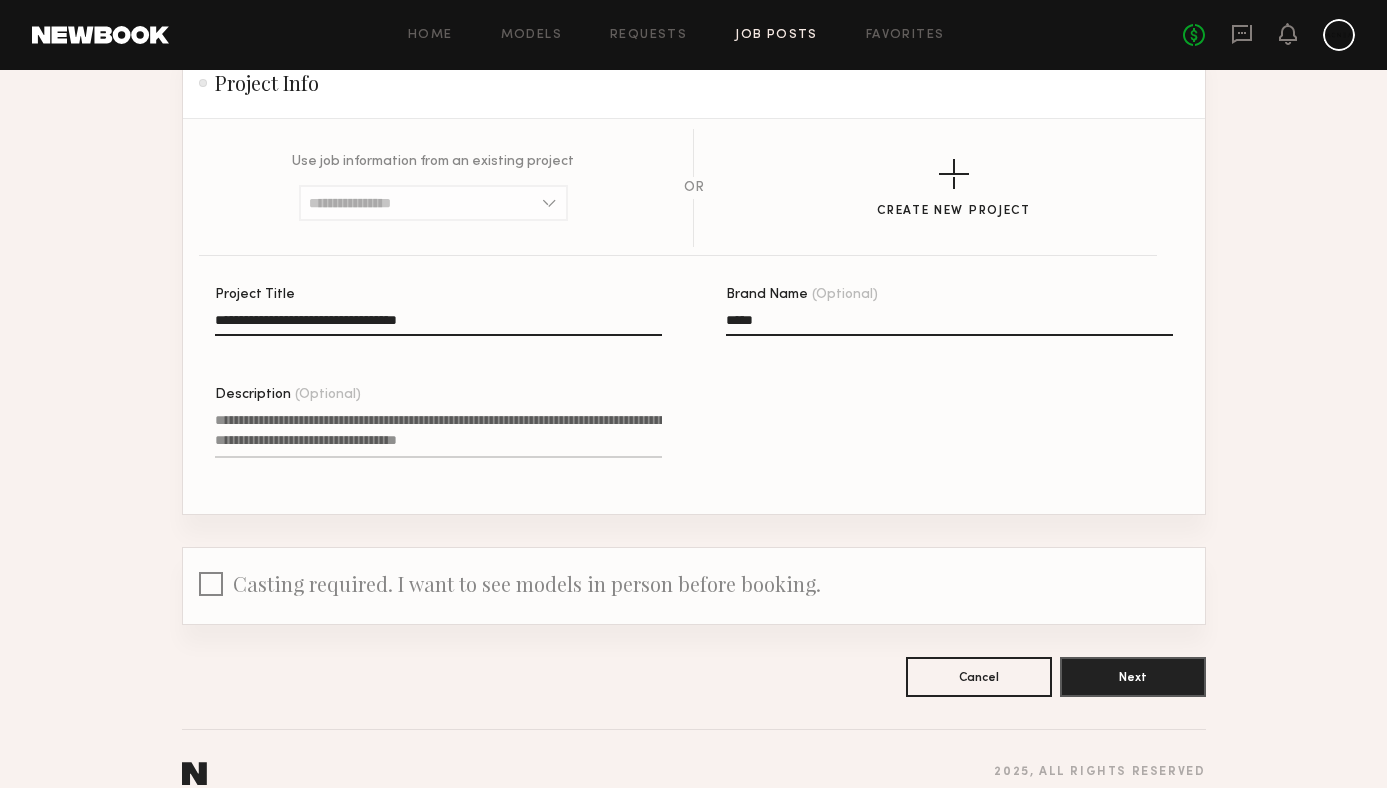 click on "Description (Optional)" 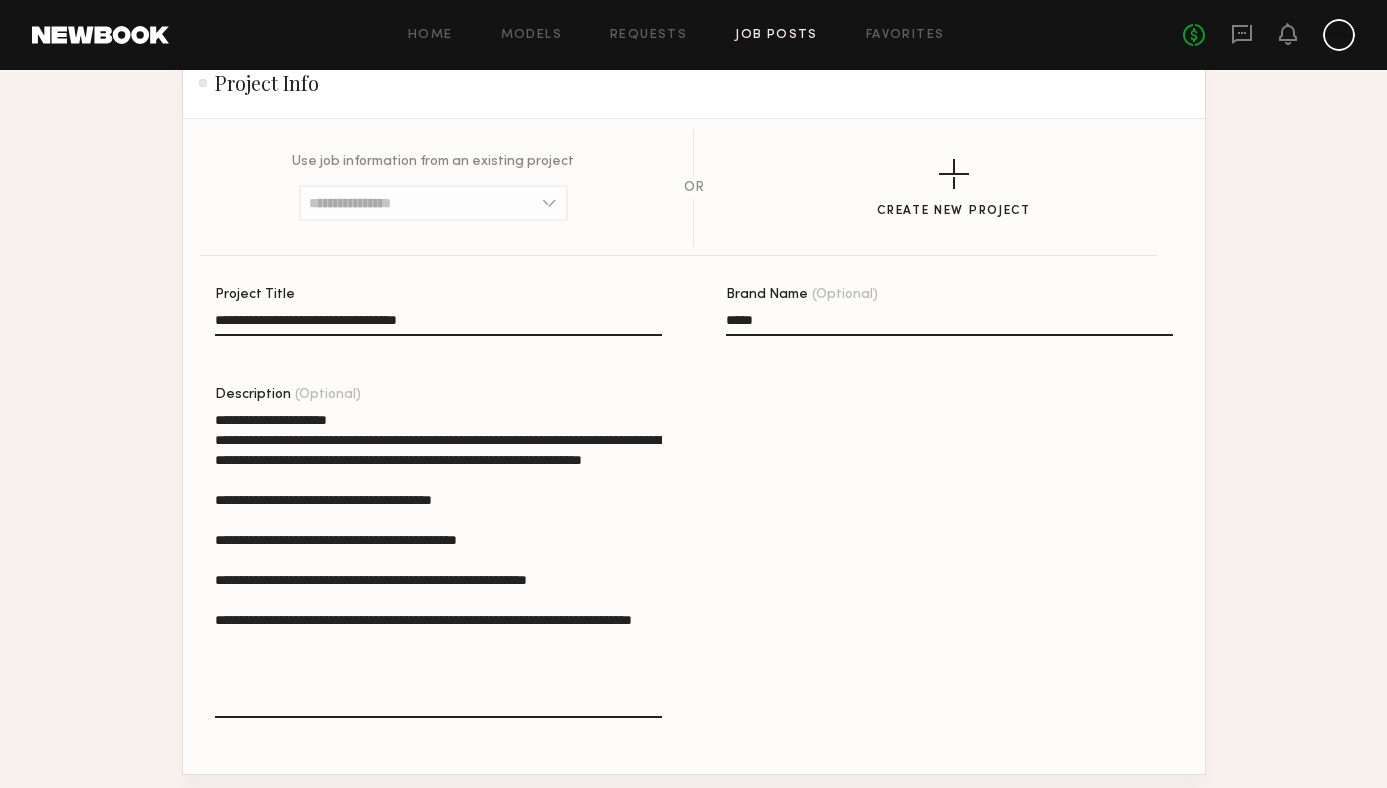 scroll, scrollTop: 461, scrollLeft: 0, axis: vertical 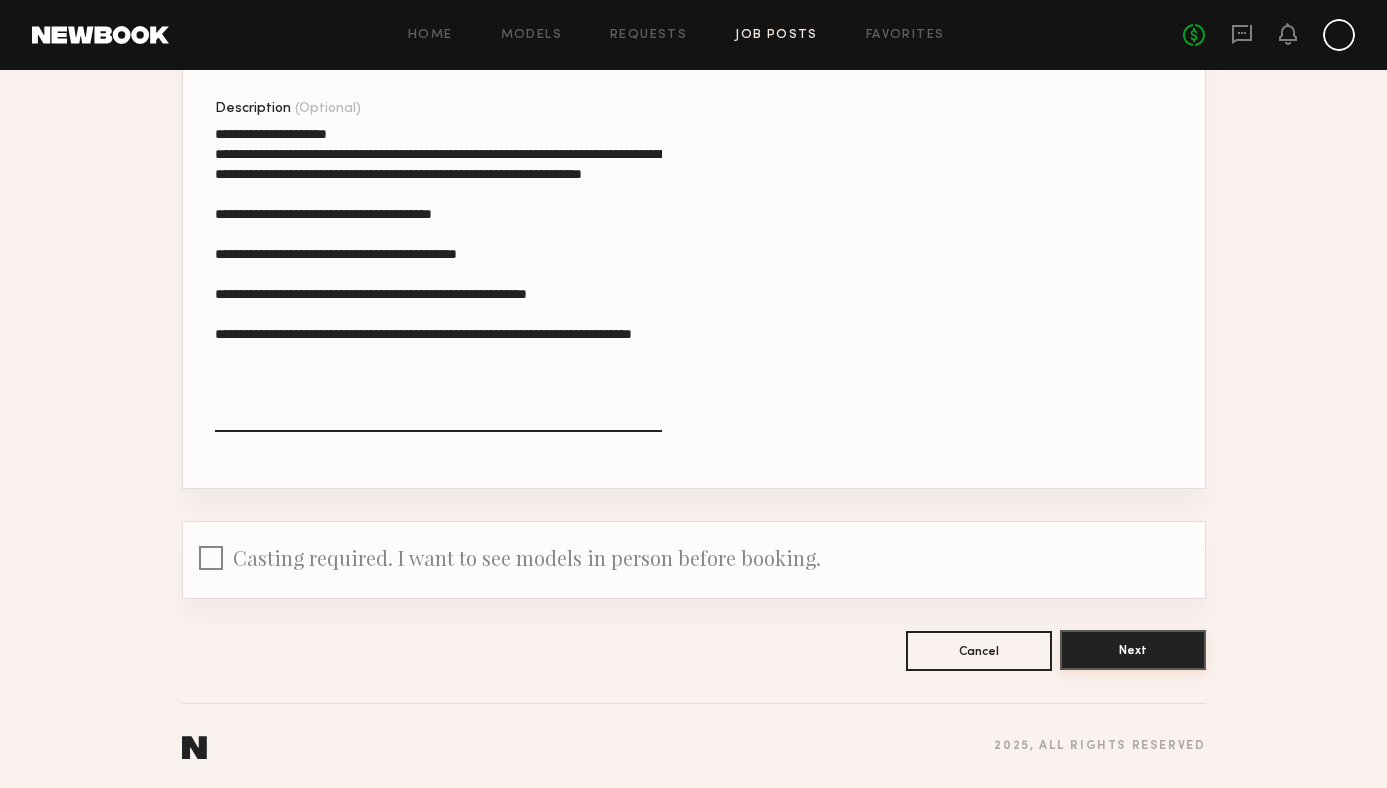 type on "**********" 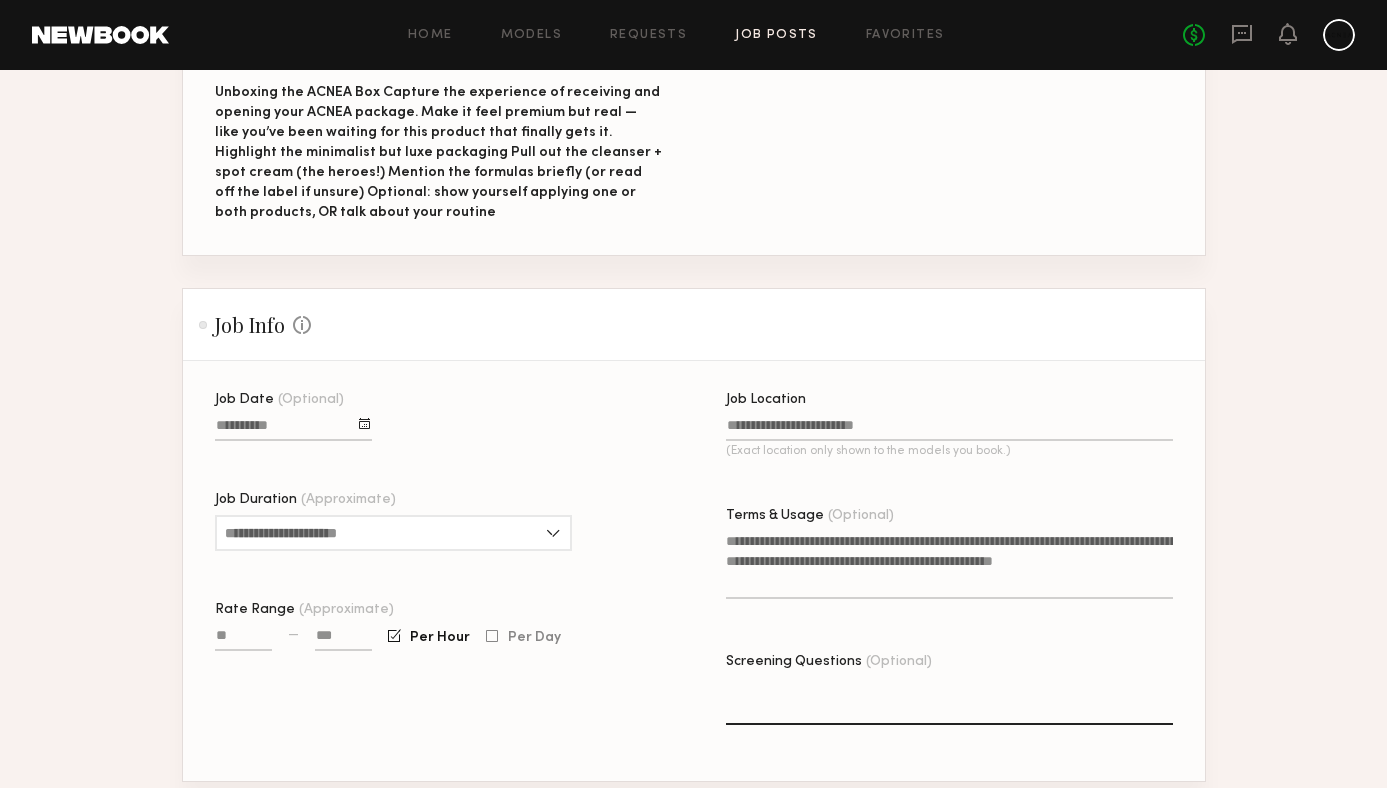 scroll, scrollTop: 383, scrollLeft: 0, axis: vertical 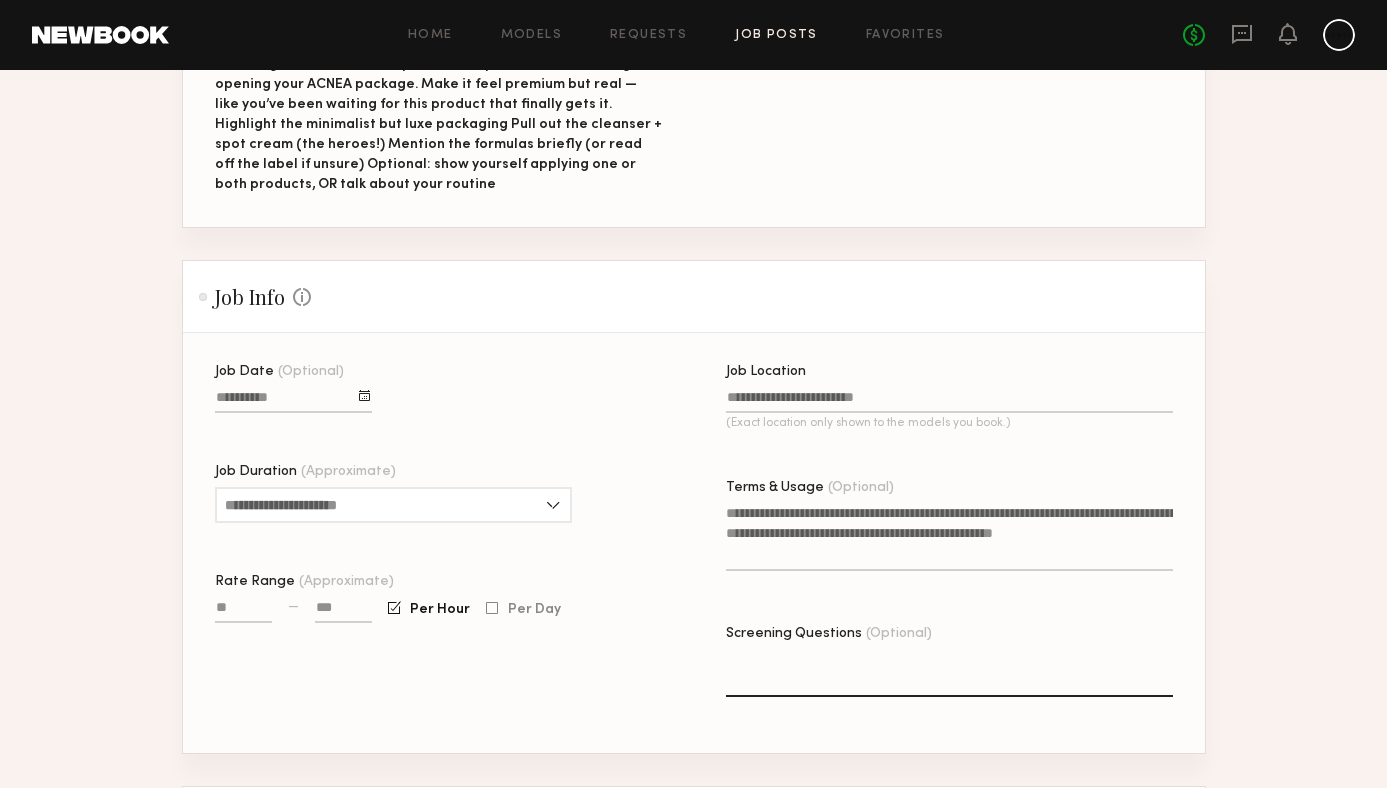 click 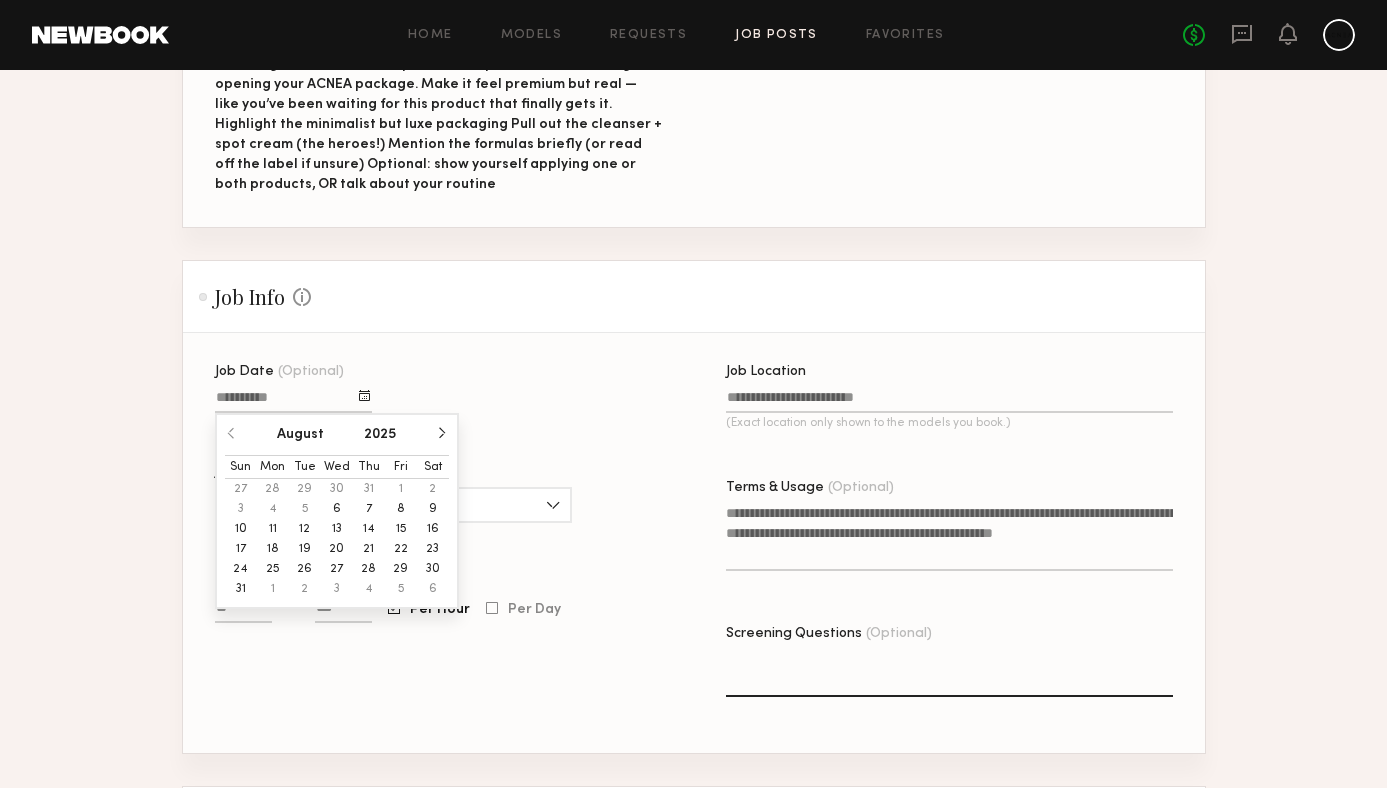 click on "13" 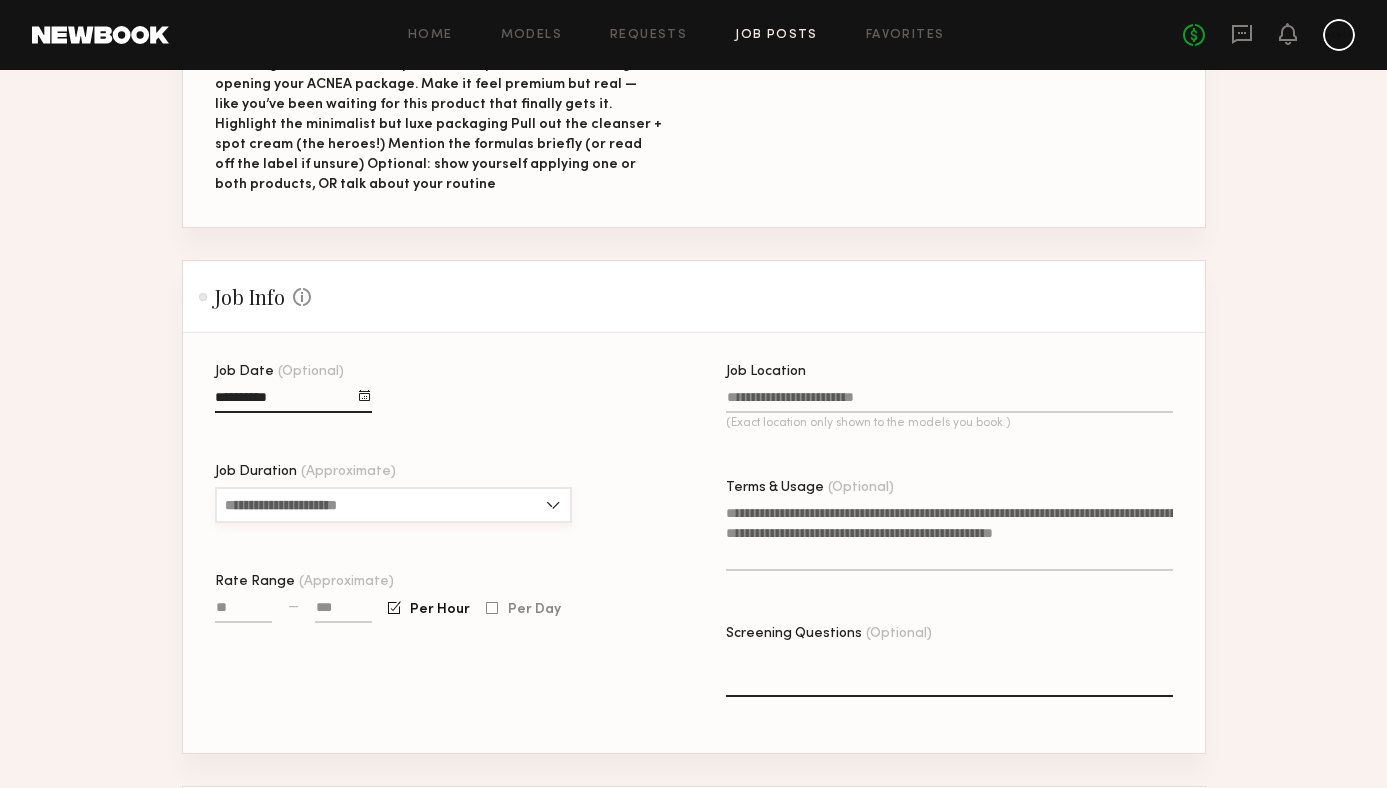 click on "Job Duration (Approximate)" at bounding box center (393, 505) 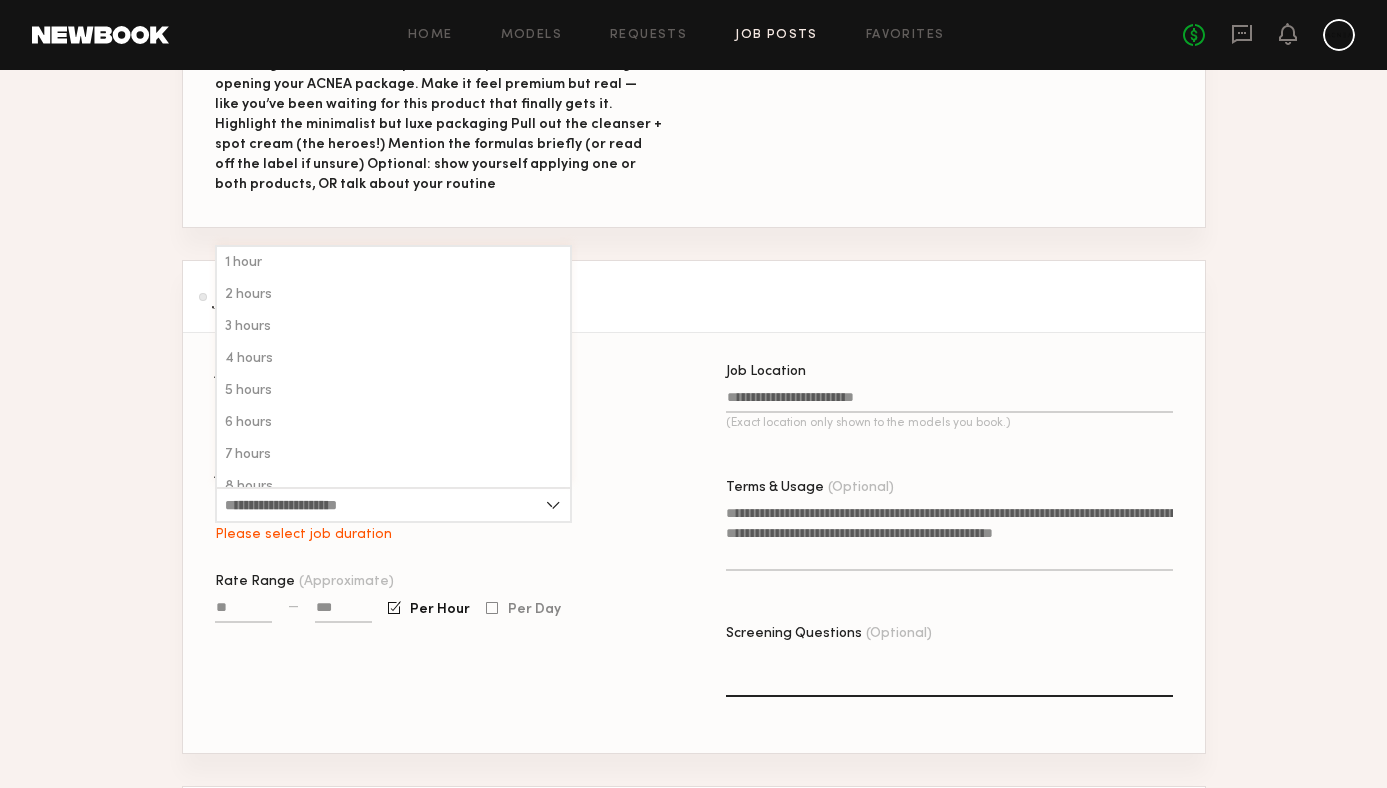 click on "Job Info Some Job info is optional, but the more you provide, the fewer questions models will have and the stronger your applicant pool will be." 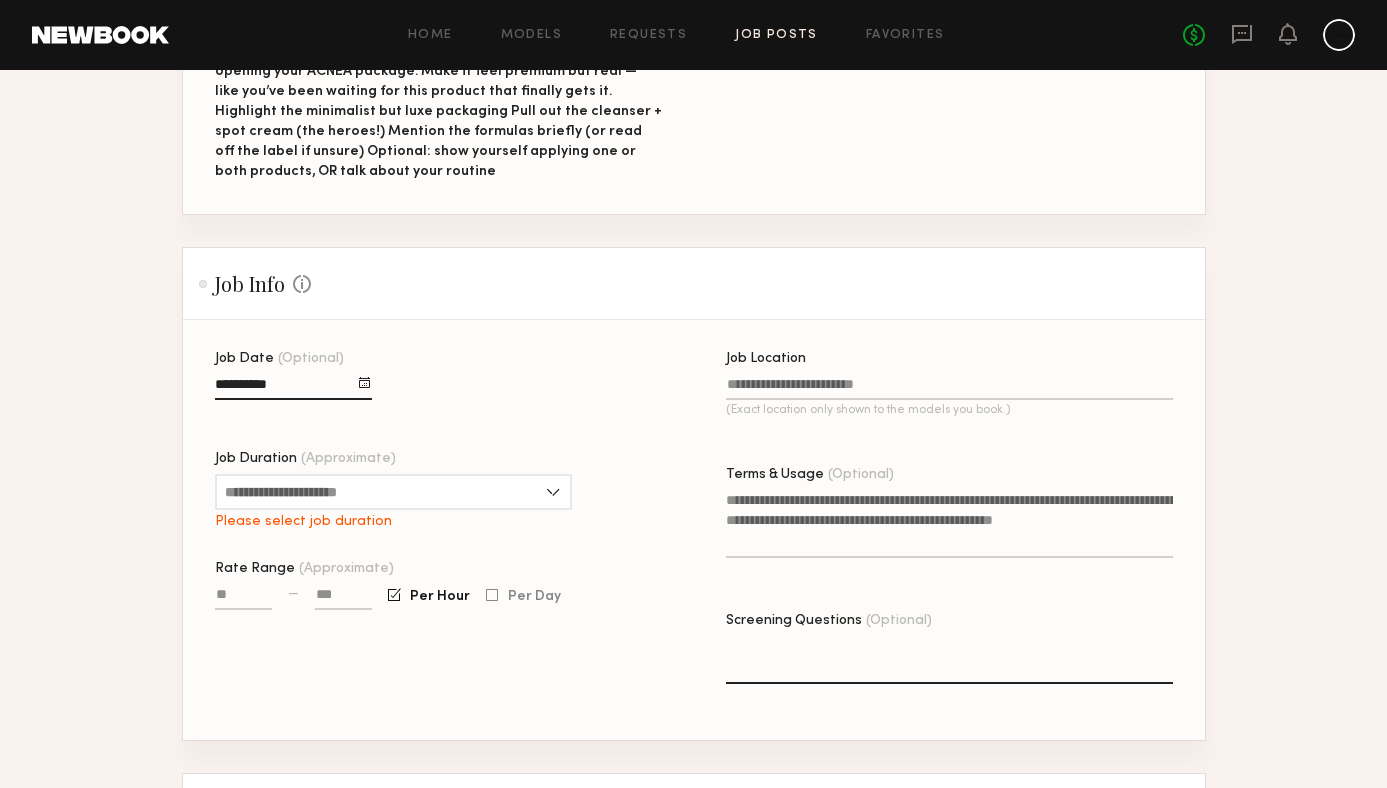 scroll, scrollTop: 395, scrollLeft: 0, axis: vertical 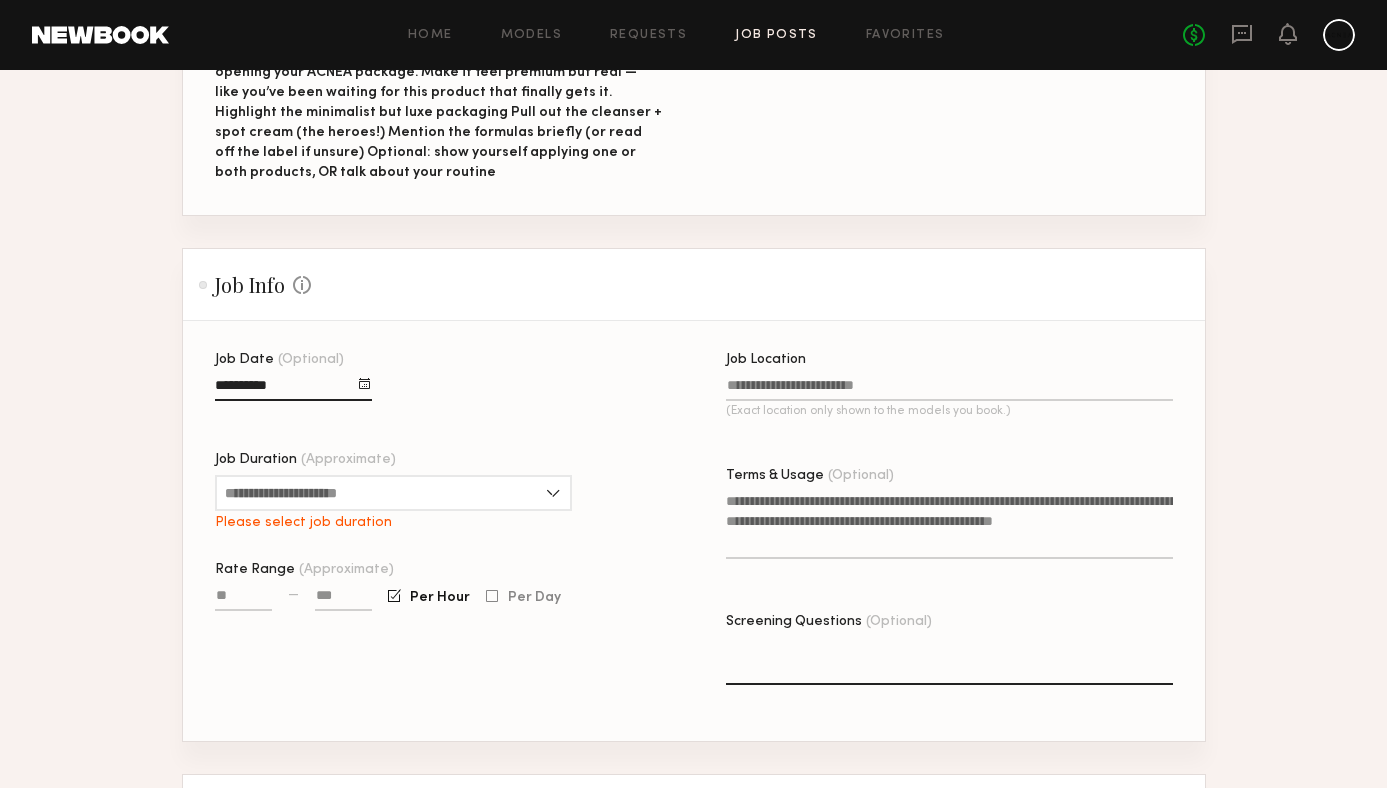 click on "Rate Range (Approximate)" at bounding box center (243, 599) 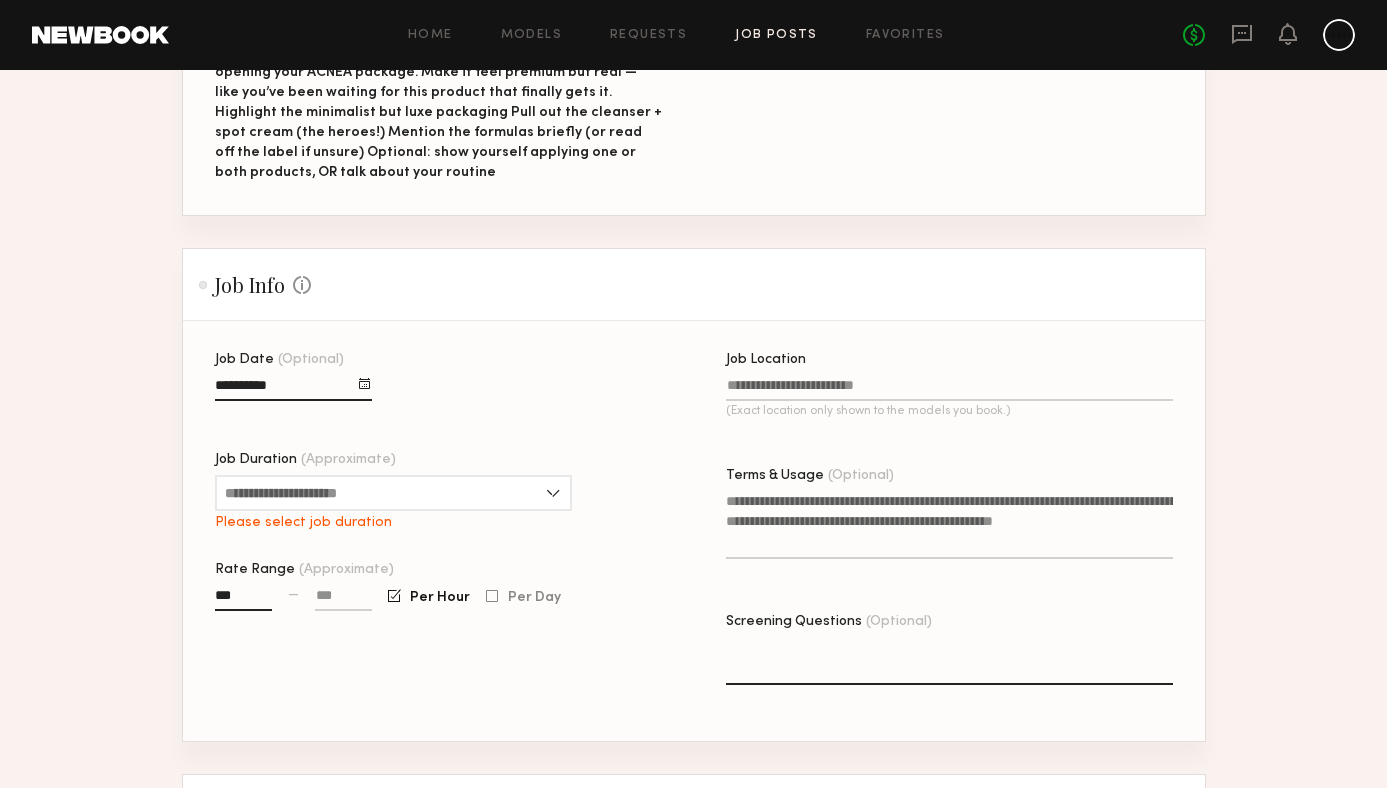 type on "***" 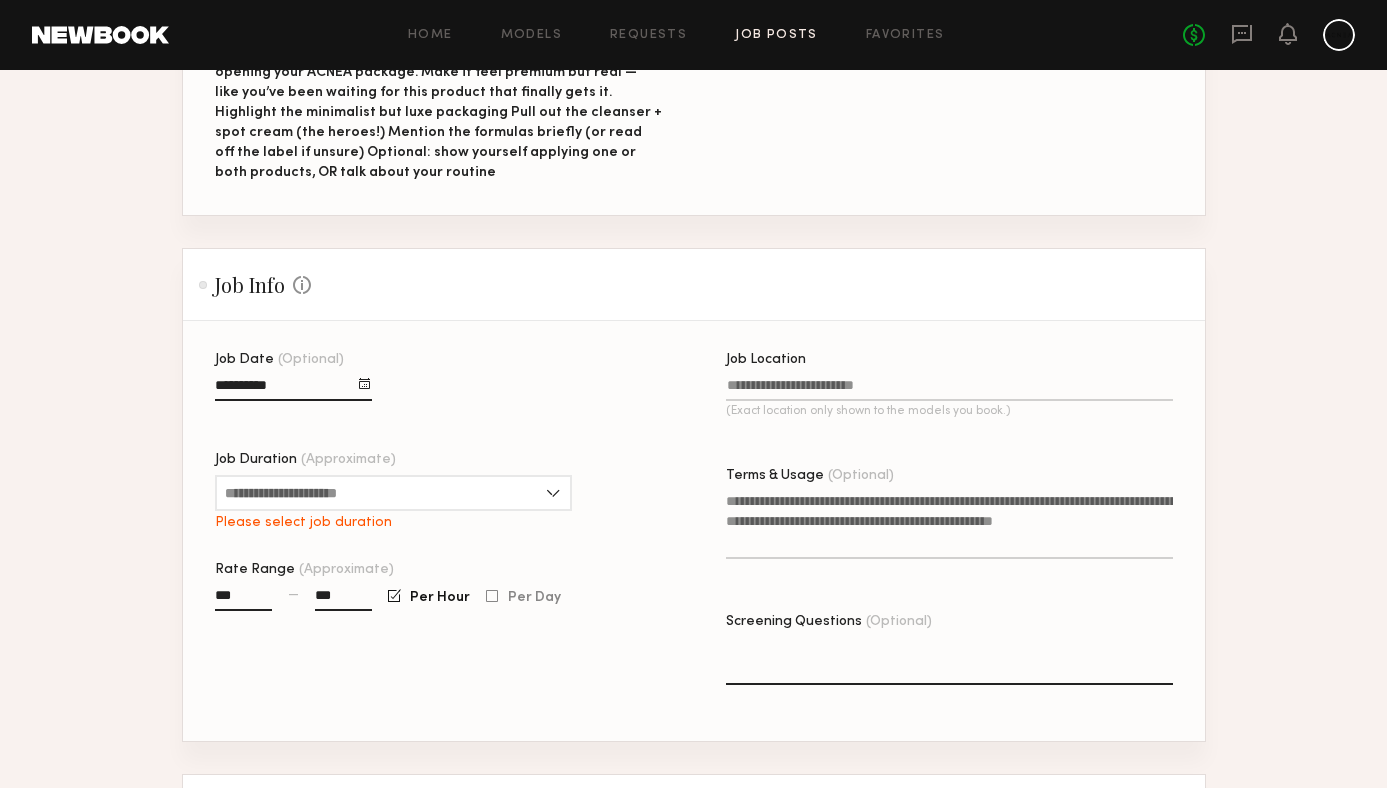 type on "***" 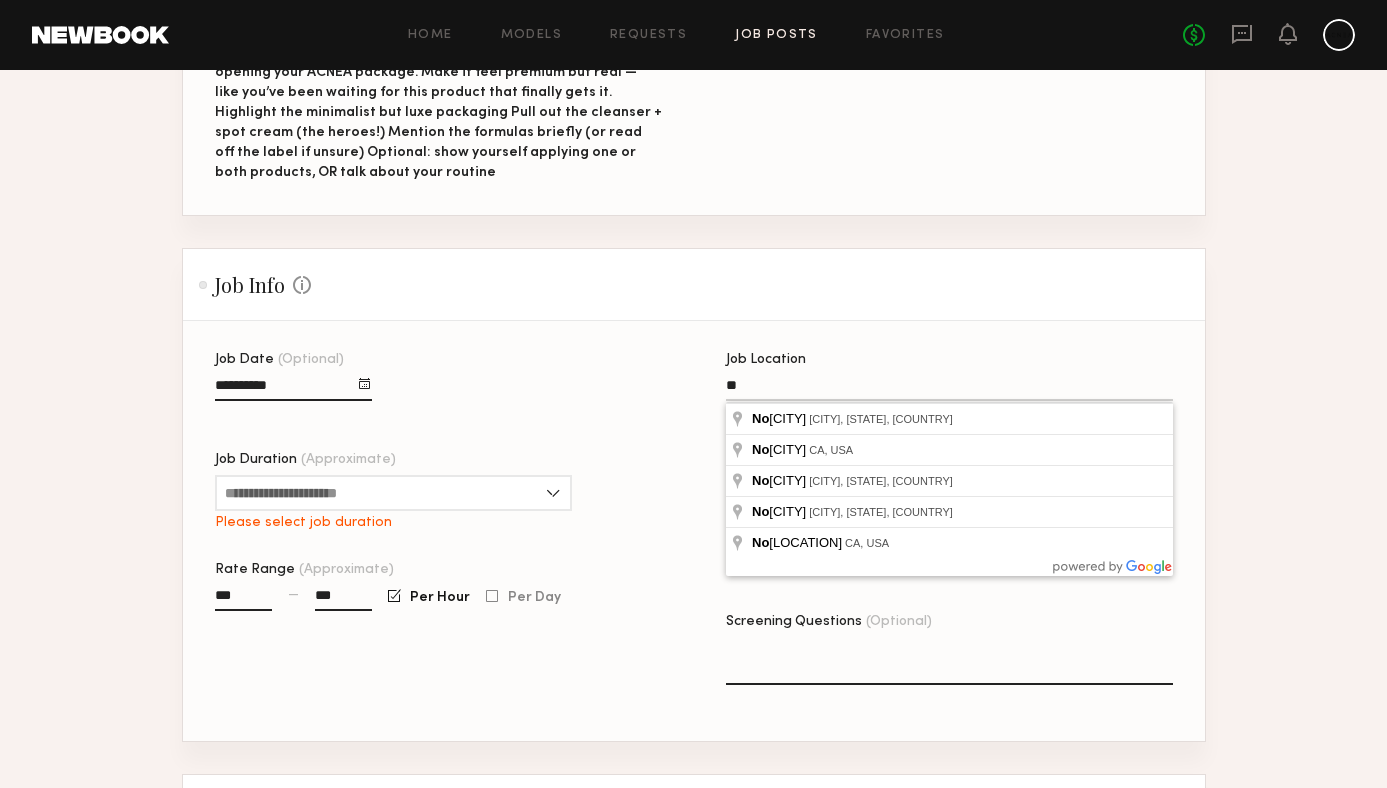 type on "*" 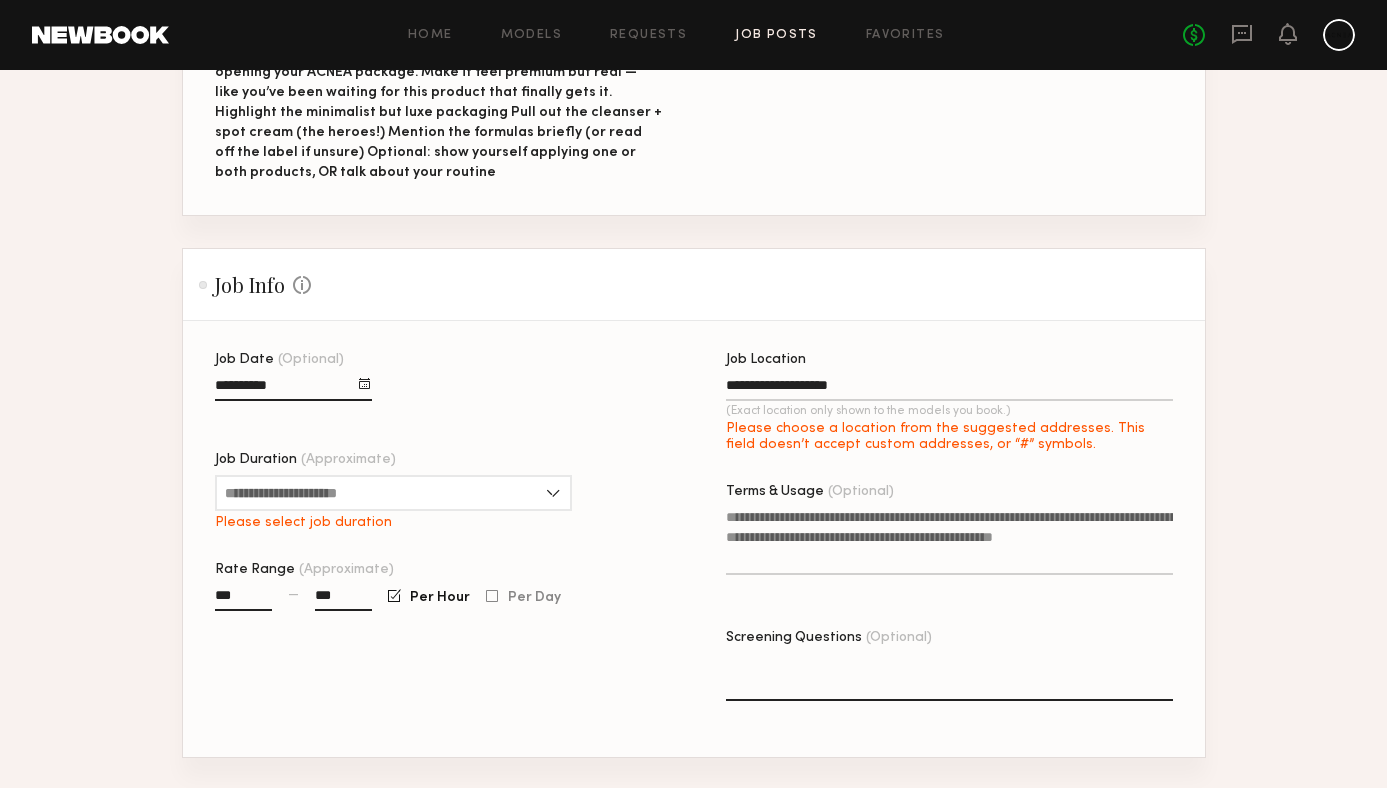 type on "**********" 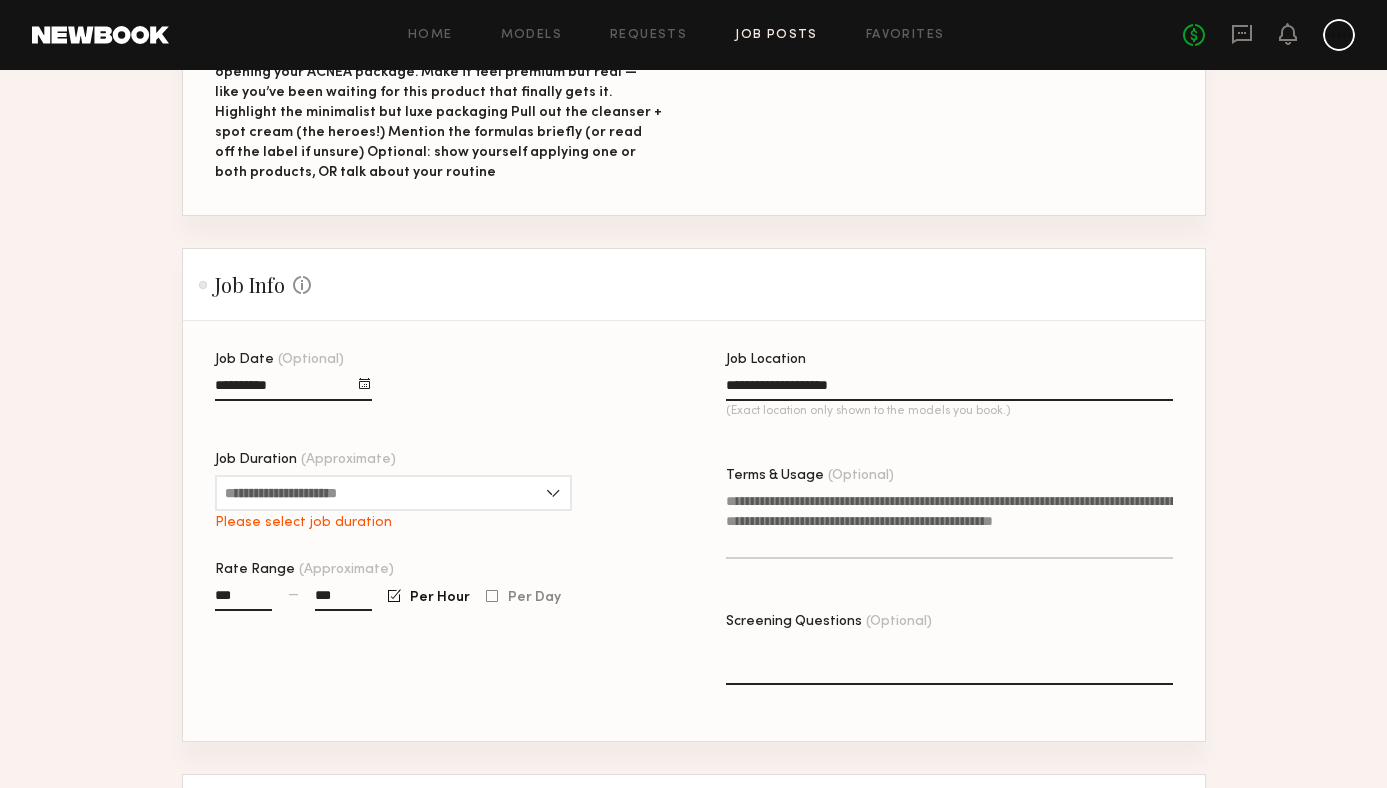 click on "Screening Questions (Optional)" 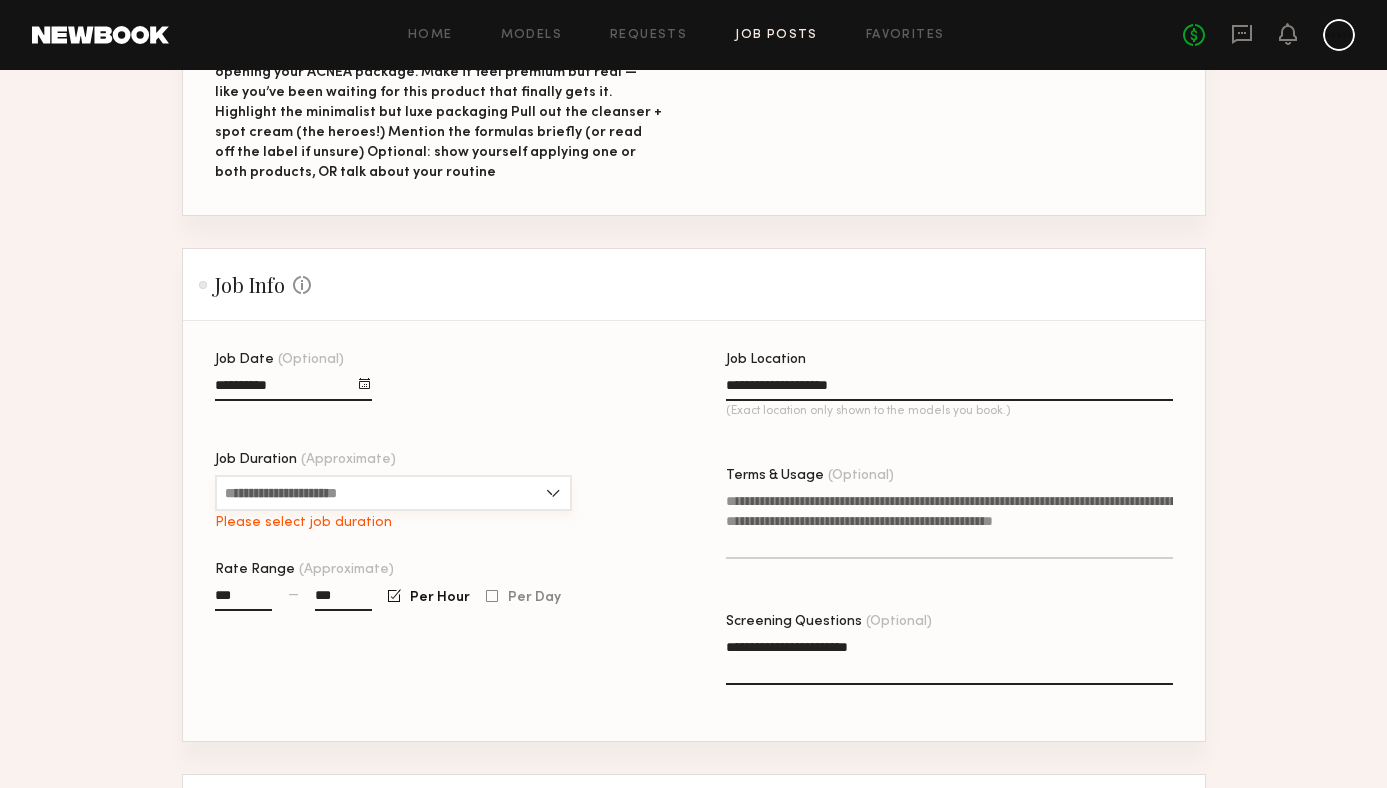 type on "**********" 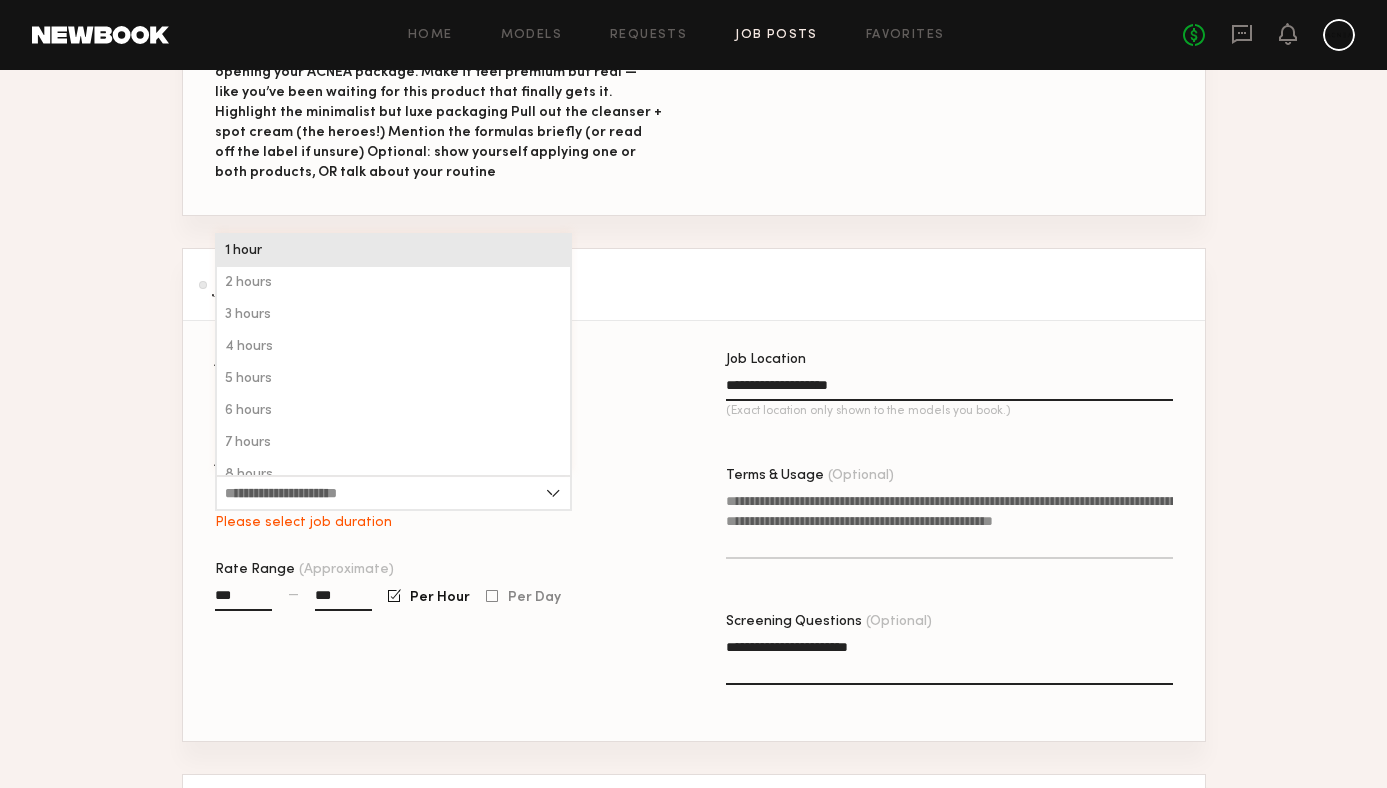 click on "1 hour" 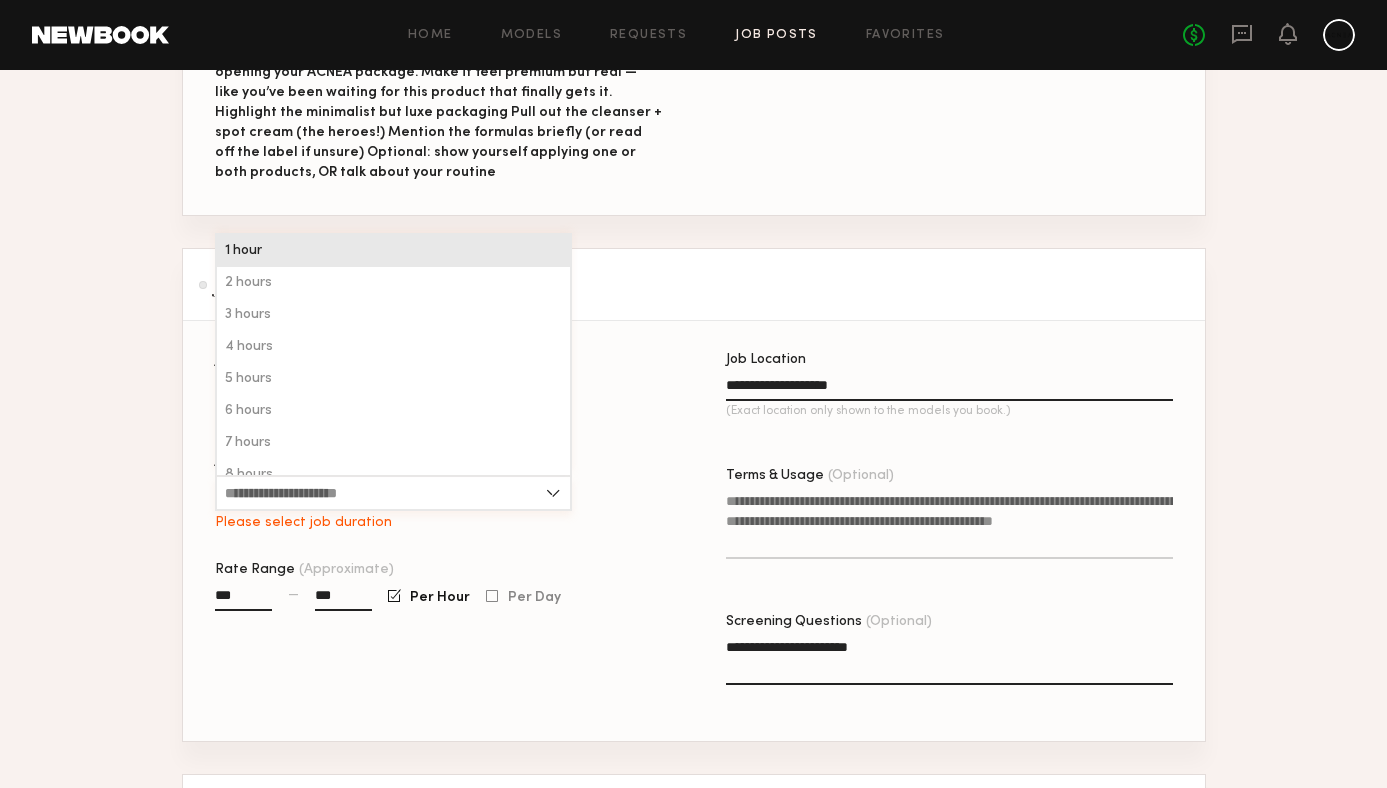 type on "******" 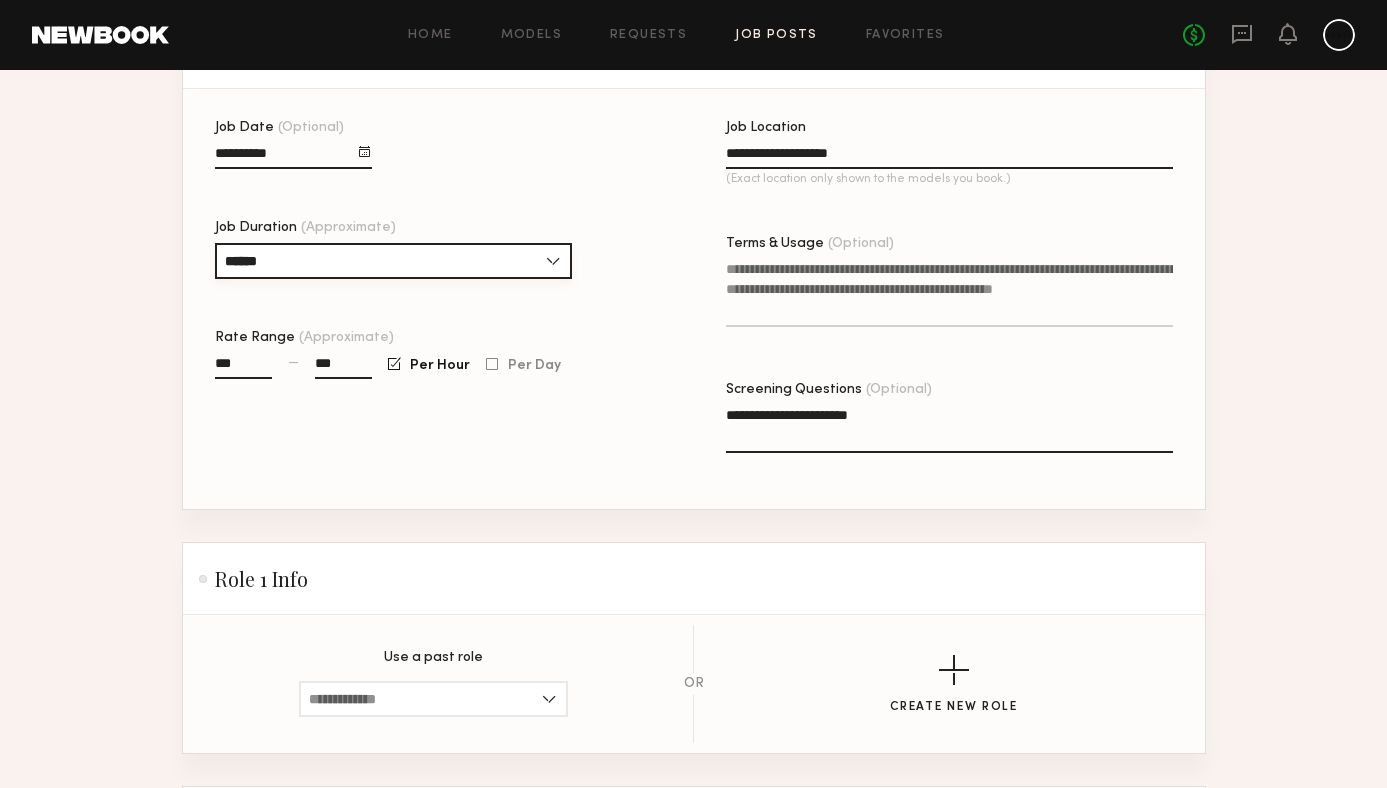 scroll, scrollTop: 888, scrollLeft: 0, axis: vertical 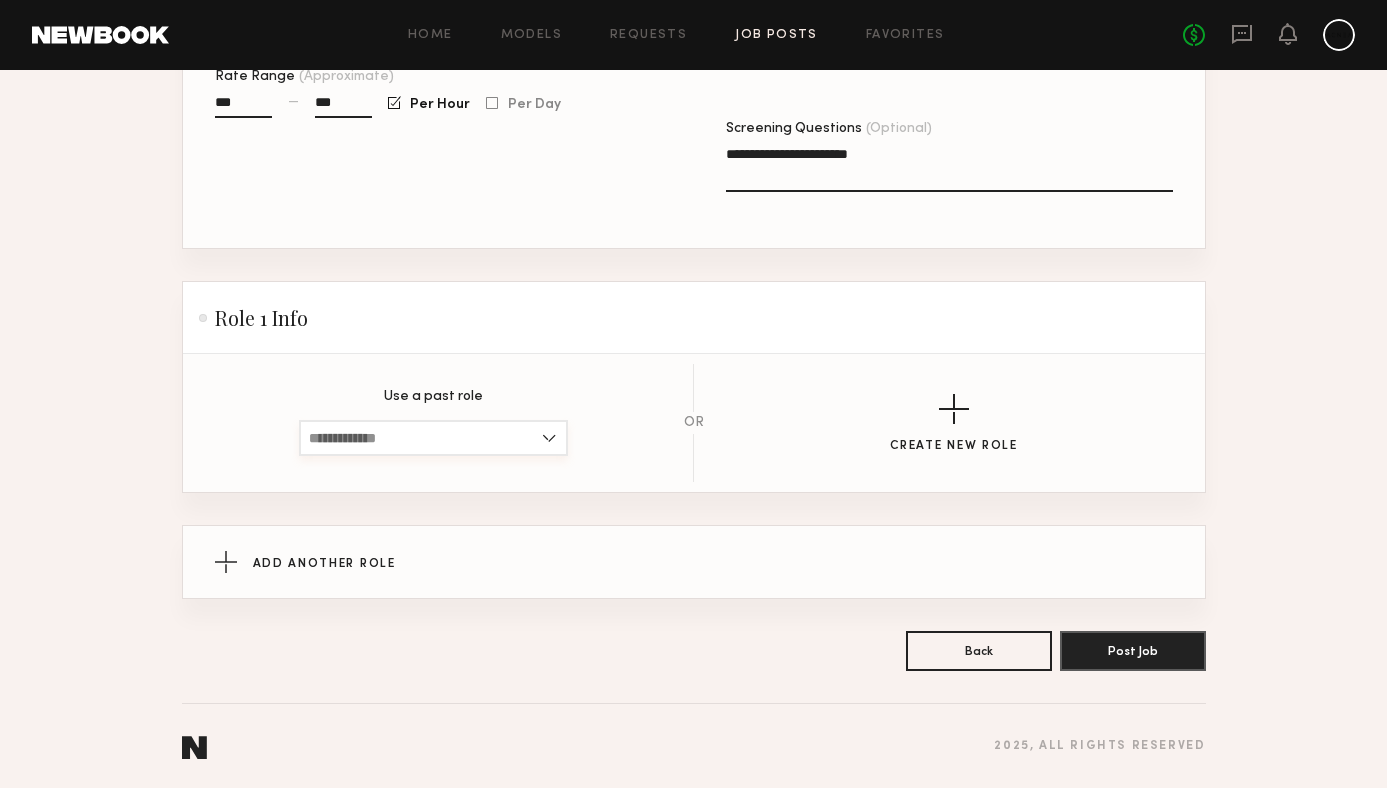 click at bounding box center (433, 438) 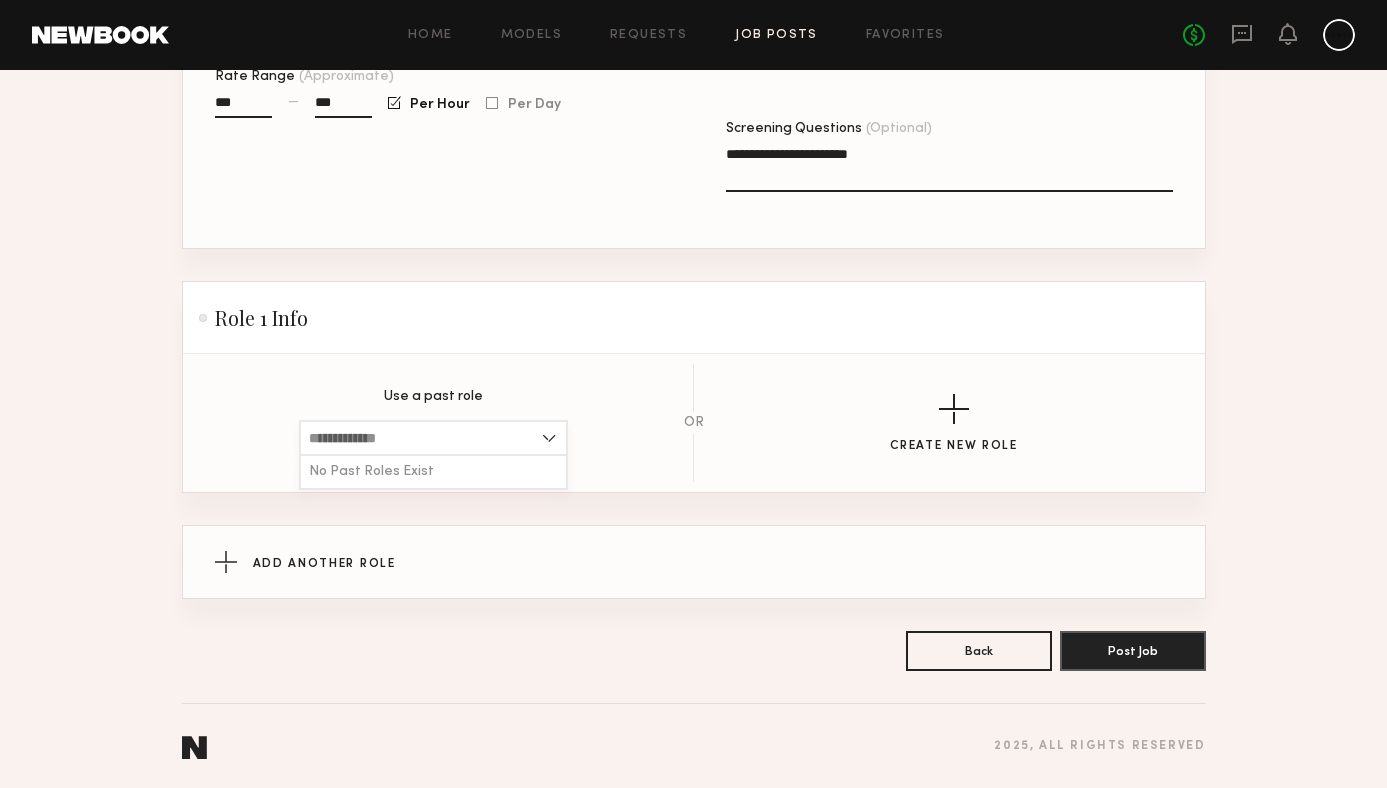 click at bounding box center (433, 438) 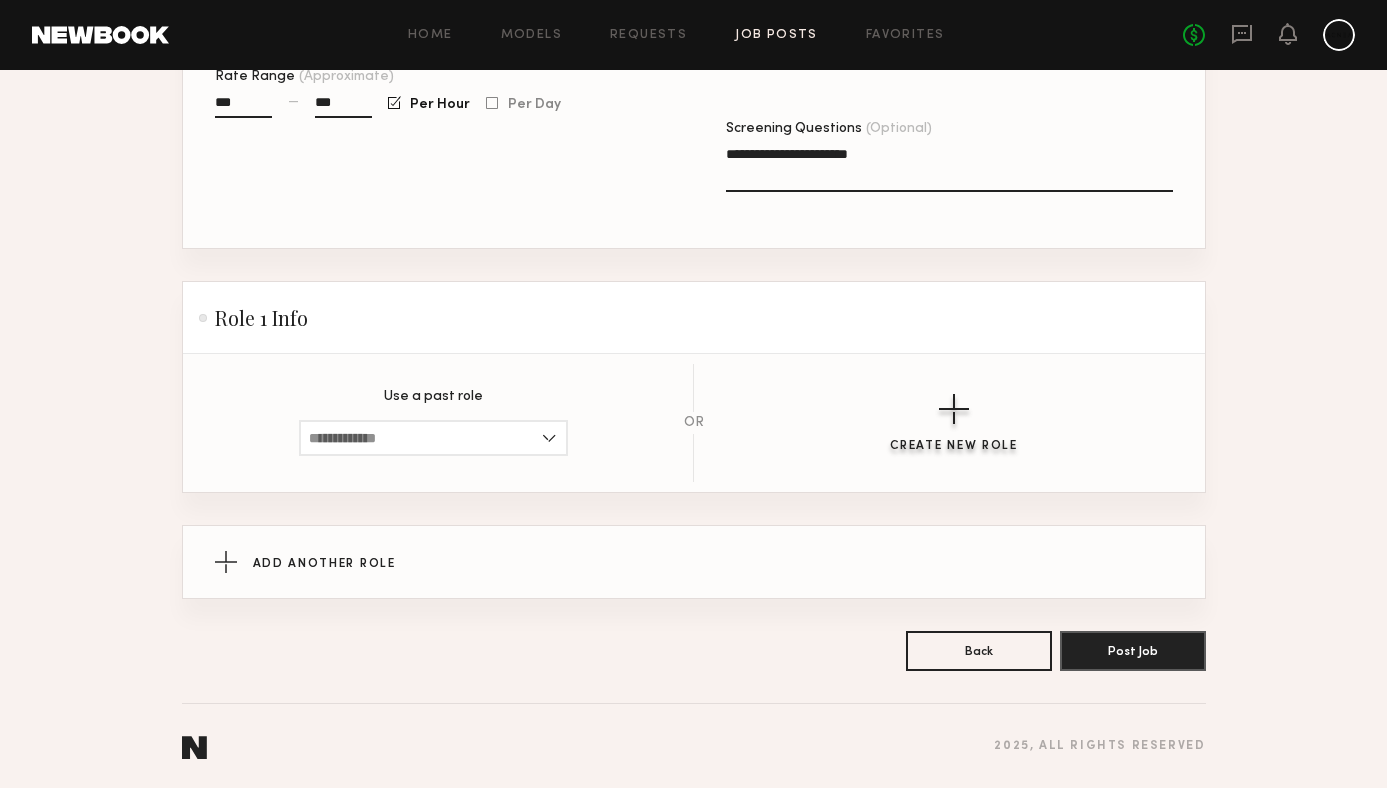 click on "Create New Role" 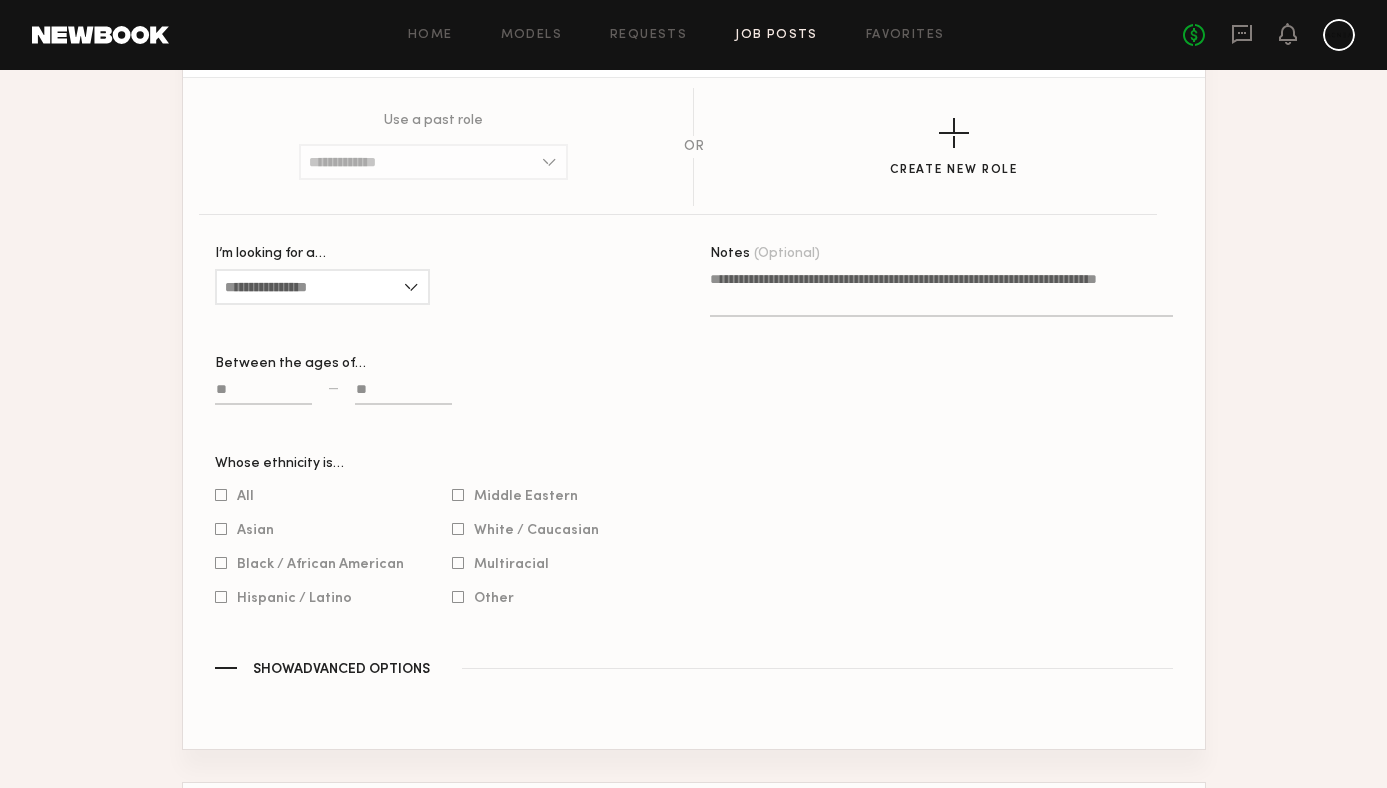scroll, scrollTop: 1169, scrollLeft: 0, axis: vertical 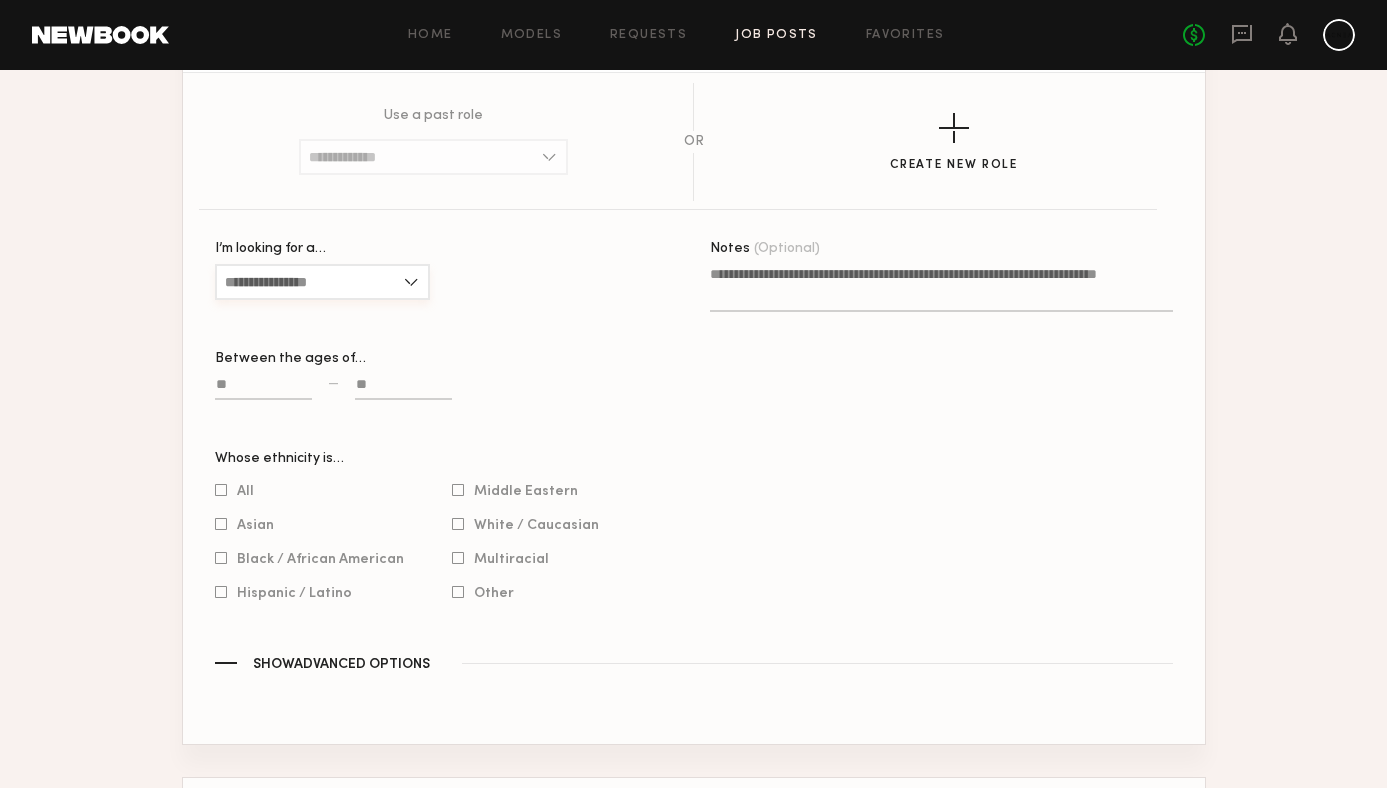 click on "I’m looking for a…" at bounding box center [322, 282] 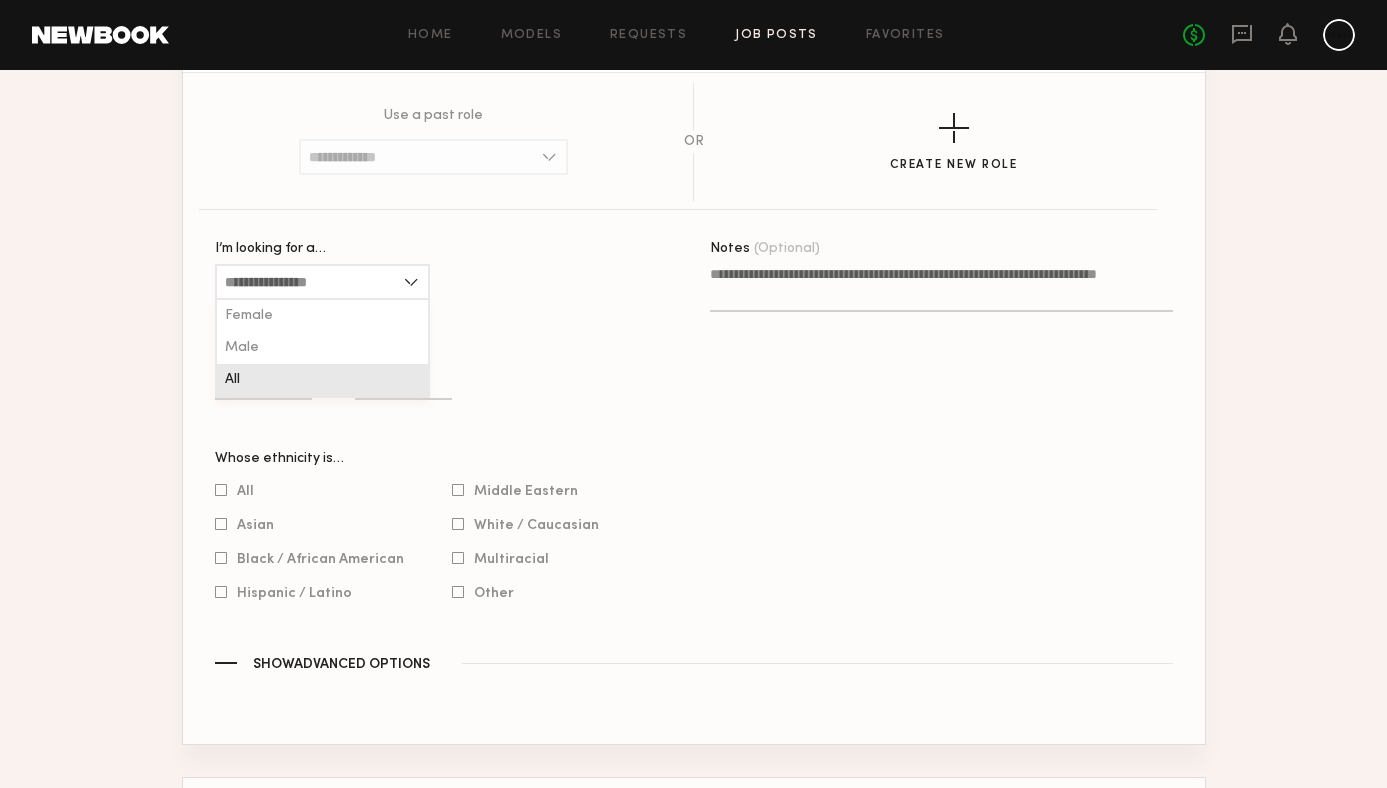click on "All" 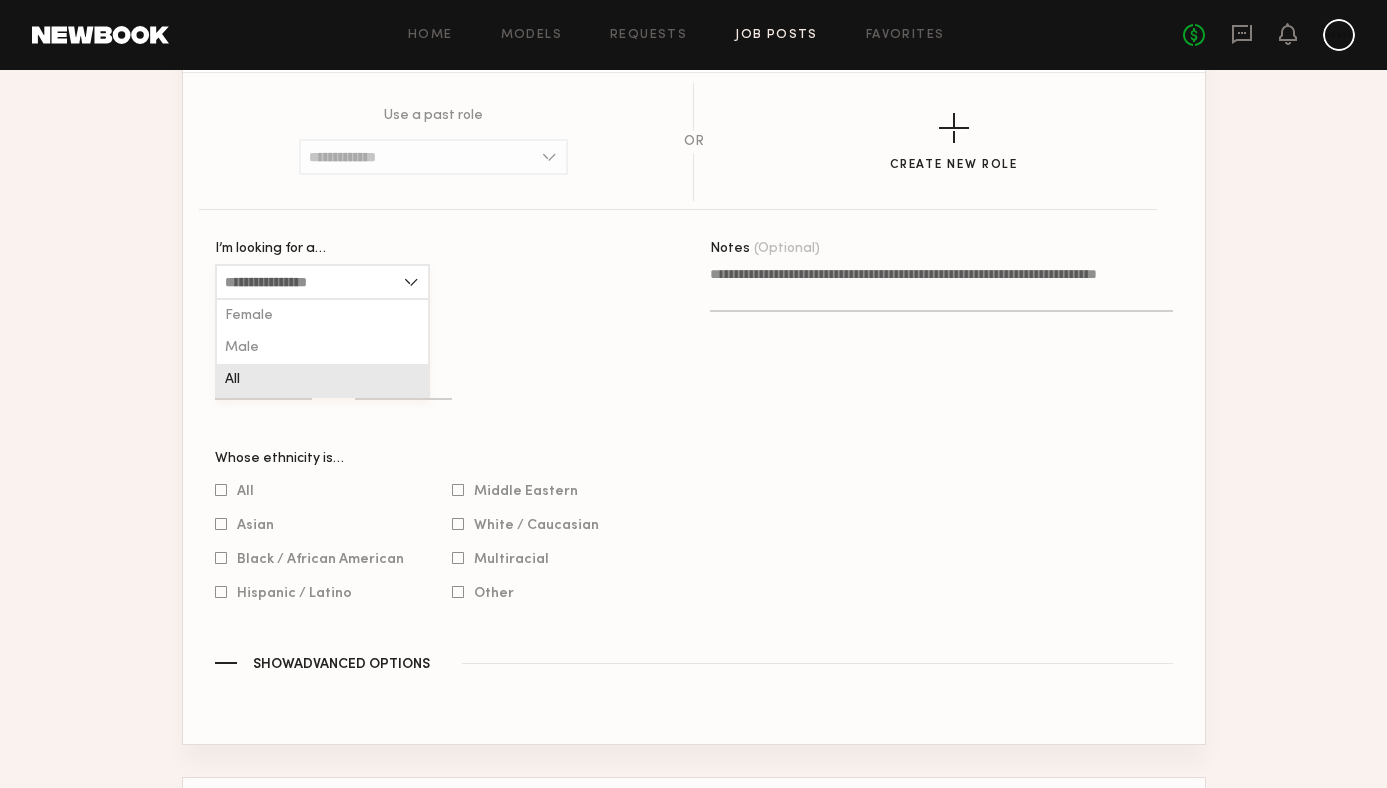 type on "***" 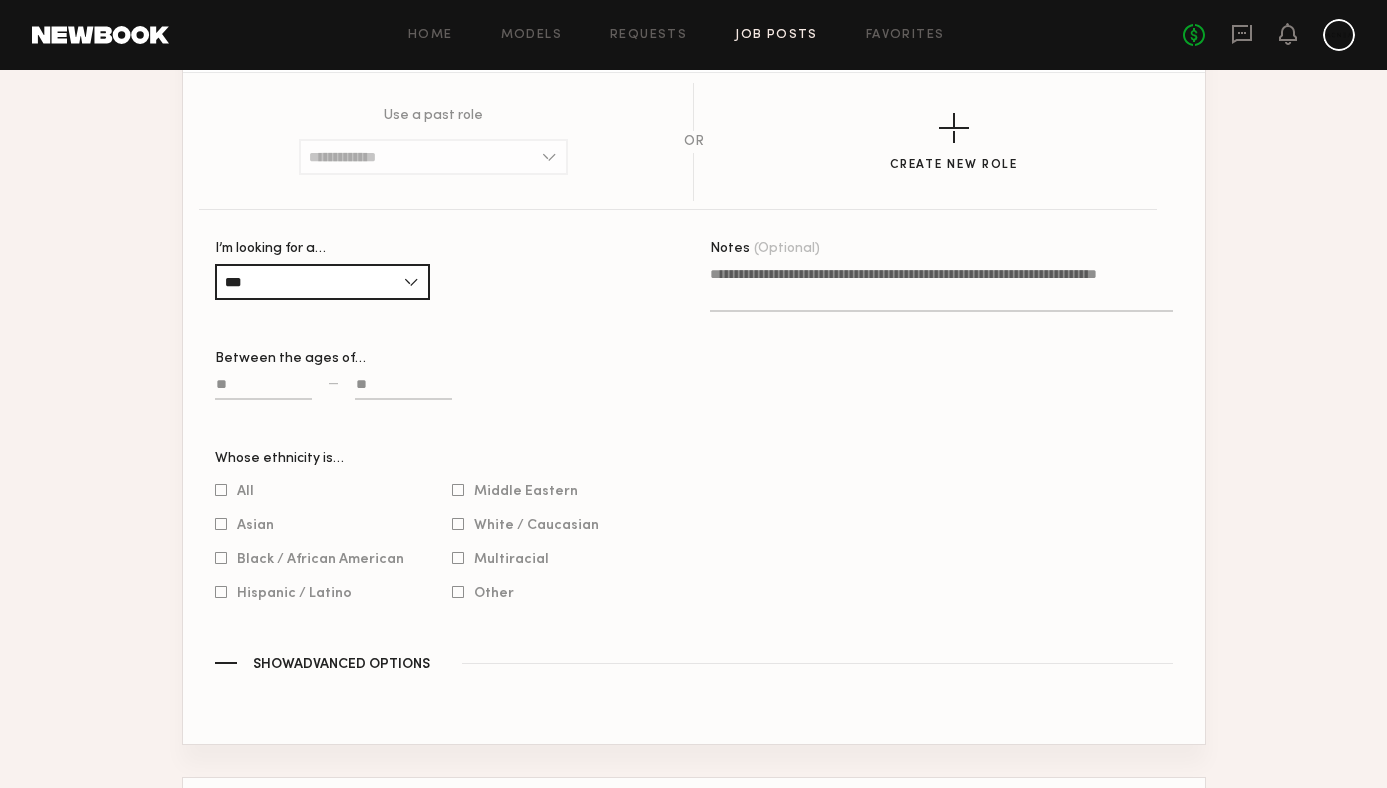 click 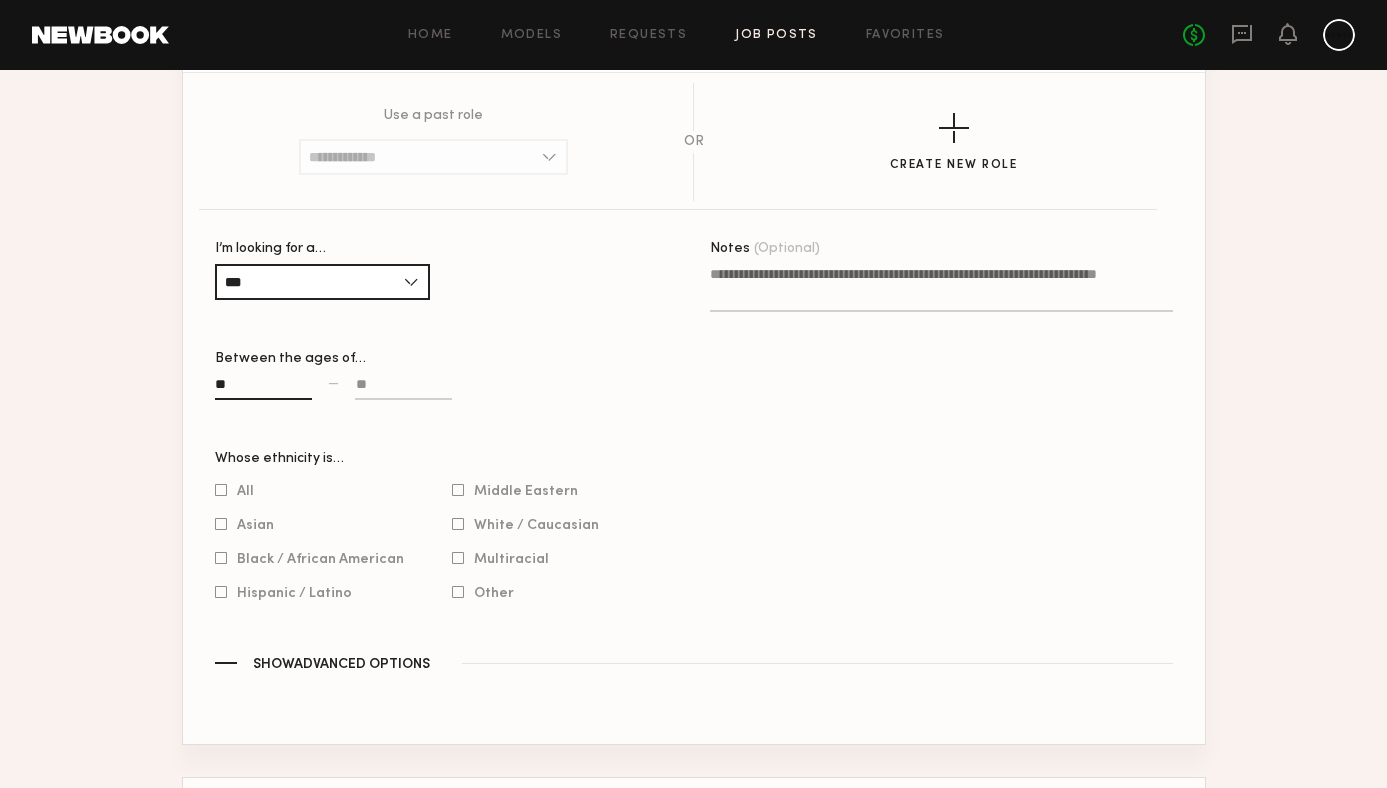 type on "**" 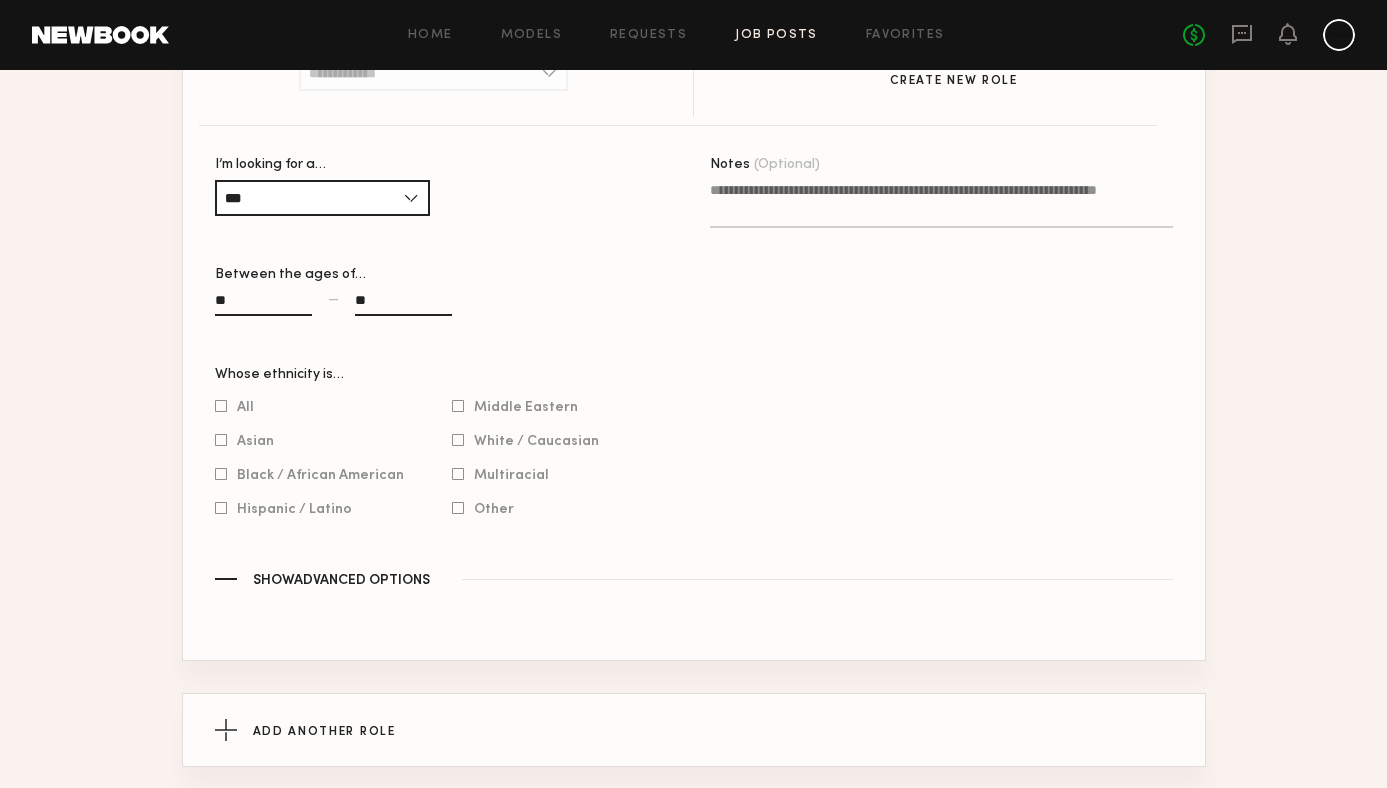 scroll, scrollTop: 1272, scrollLeft: 0, axis: vertical 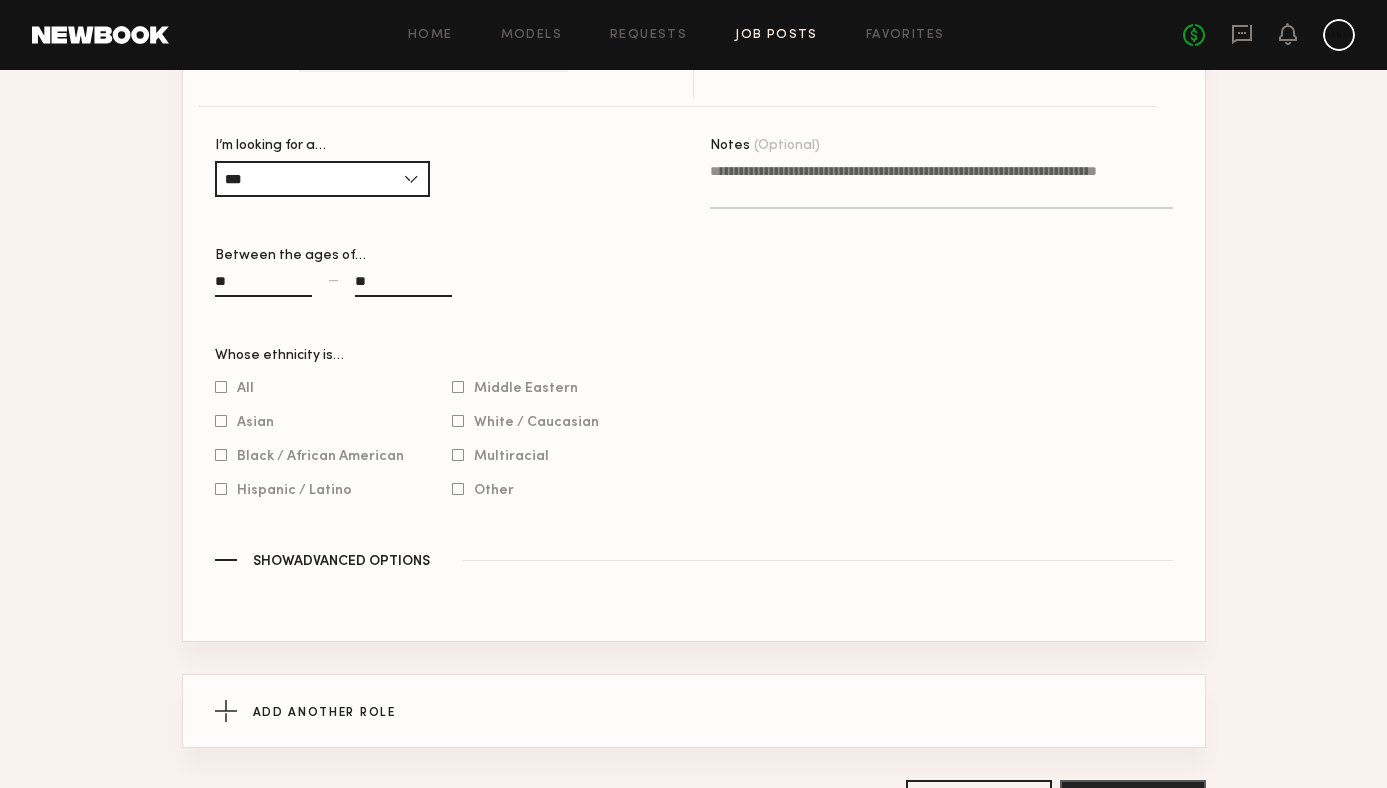 type on "**" 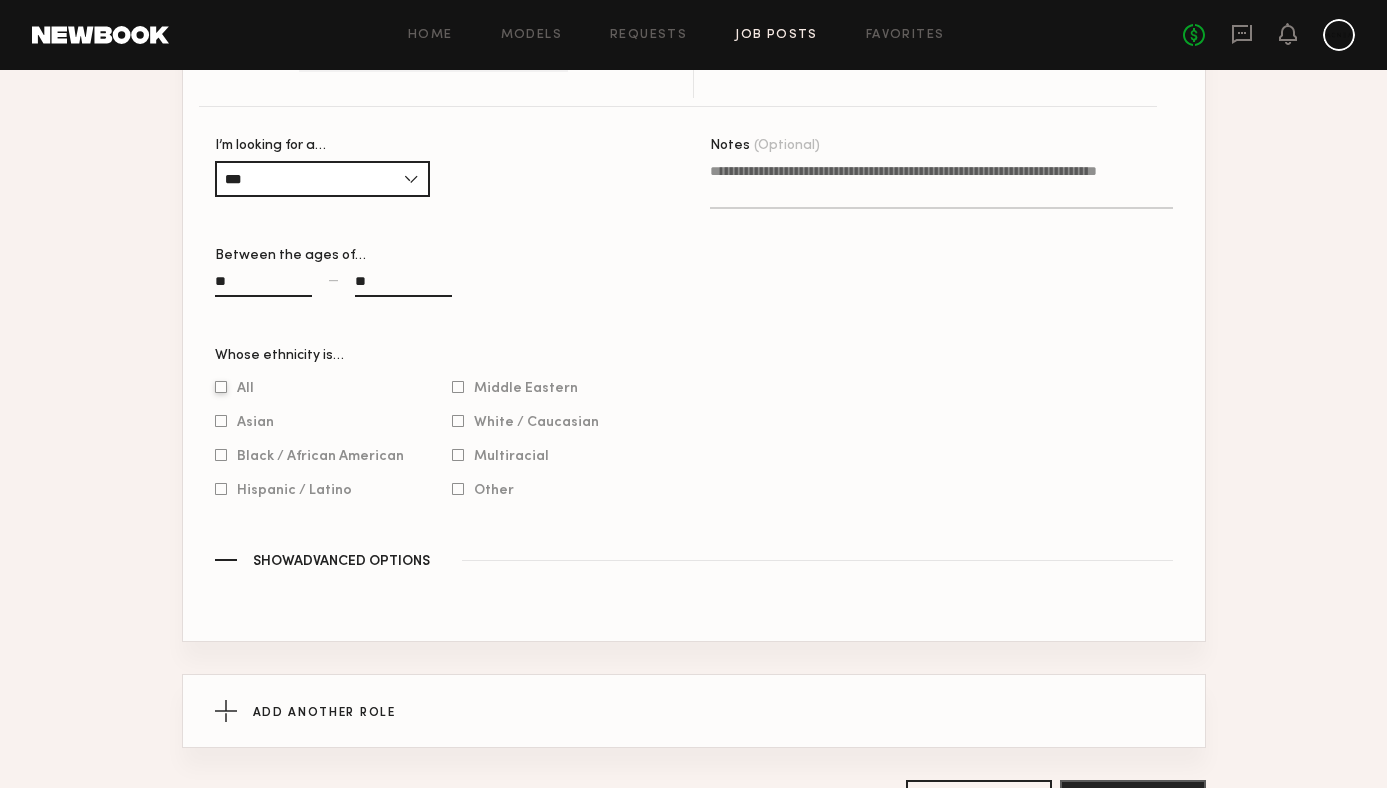 click on "Use a past role No Past Roles Exist OR Create New Role I’m looking for a… *** [GENDER] [GENDER] All Between the ages of… ** — ** Whose ethnicity is… All Asian Black / African American Hispanic / Latino Middle Eastern White / Caucasian Multiracial Other Notes (Optional) Show  Advanced Options" 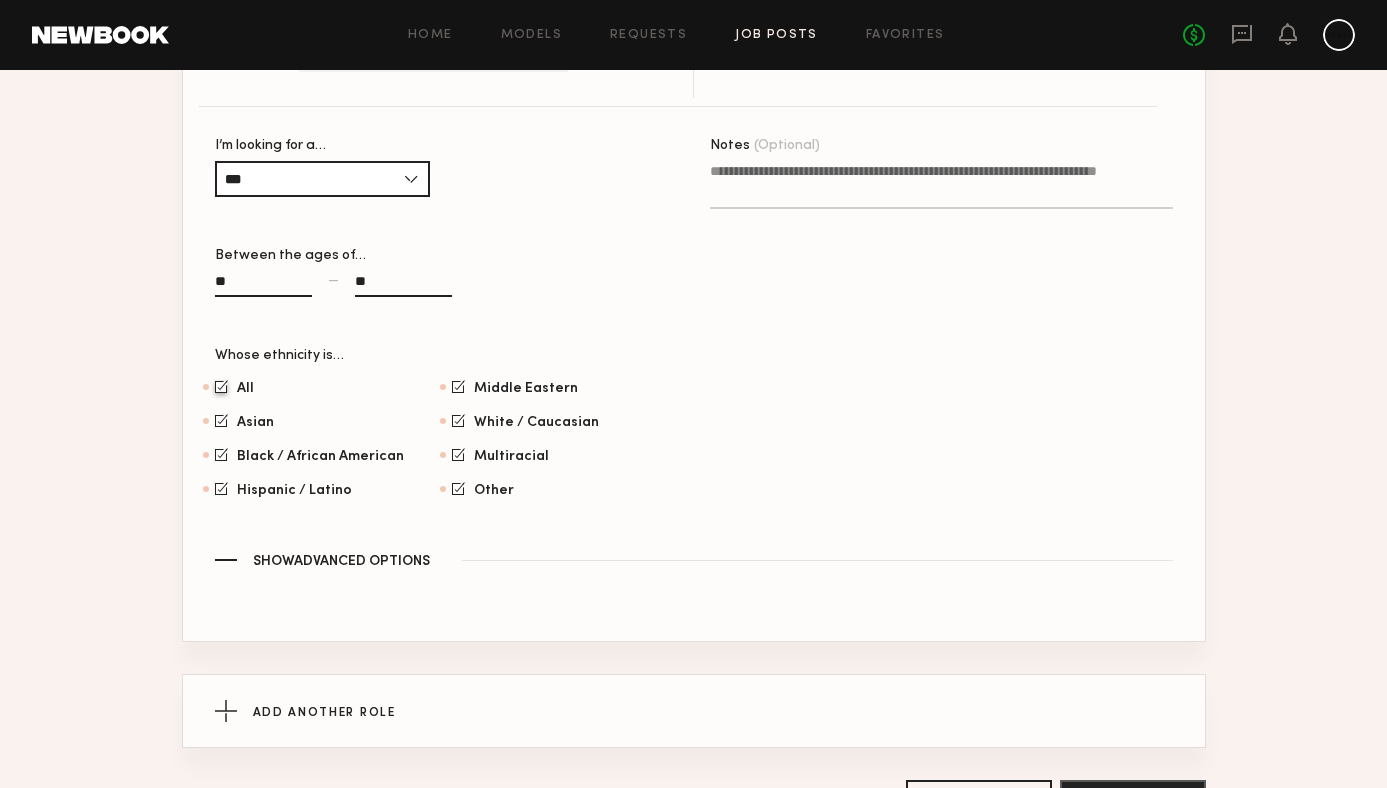 click on "Notes (Optional)" 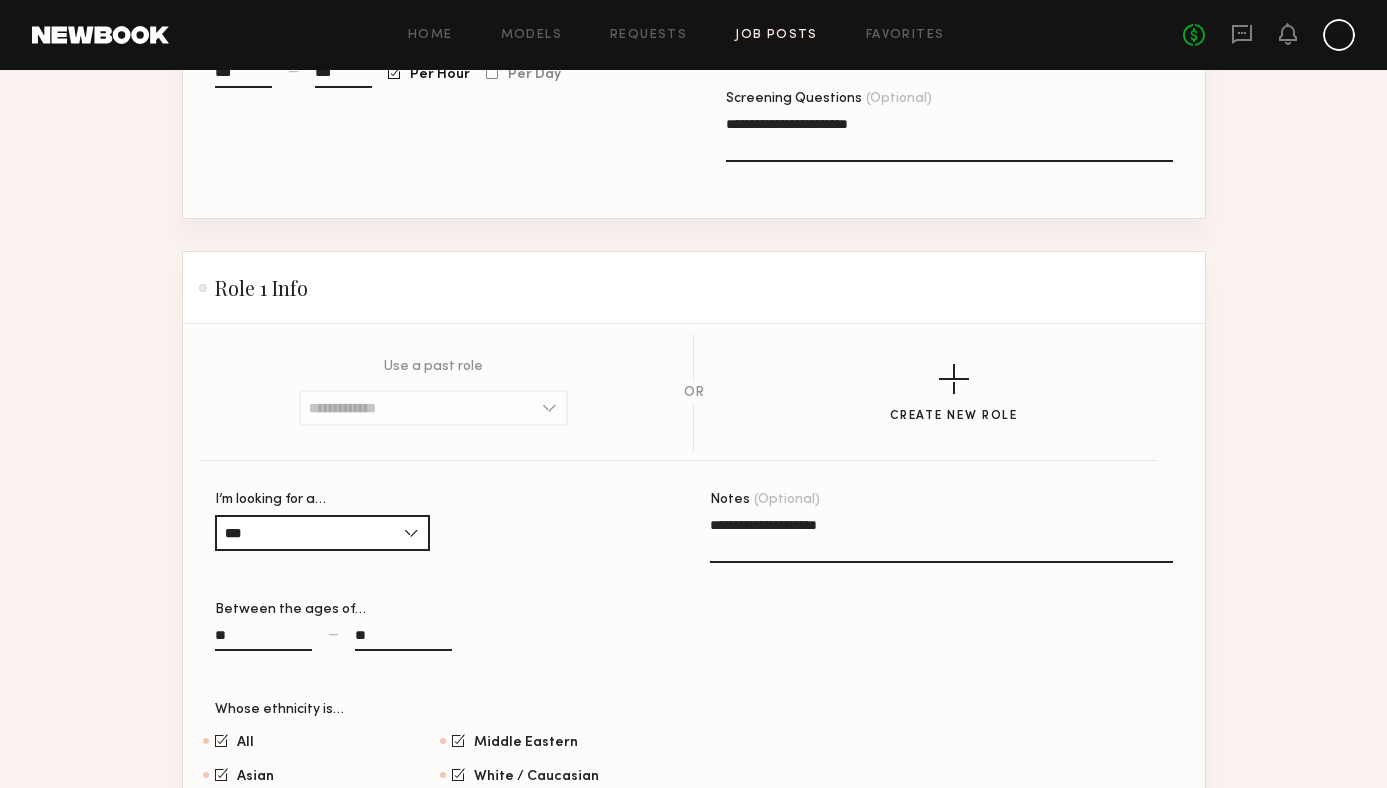 scroll, scrollTop: 1320, scrollLeft: 0, axis: vertical 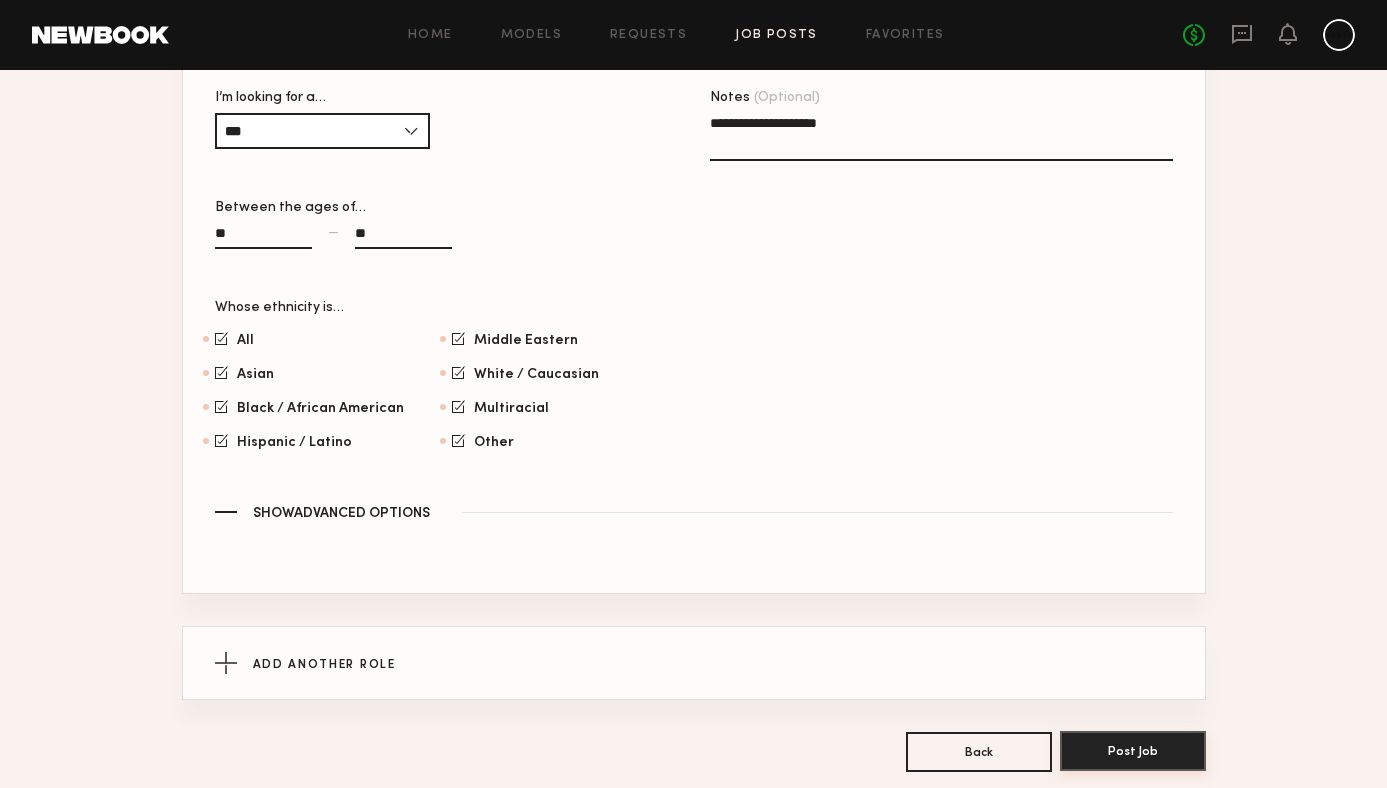 type on "**********" 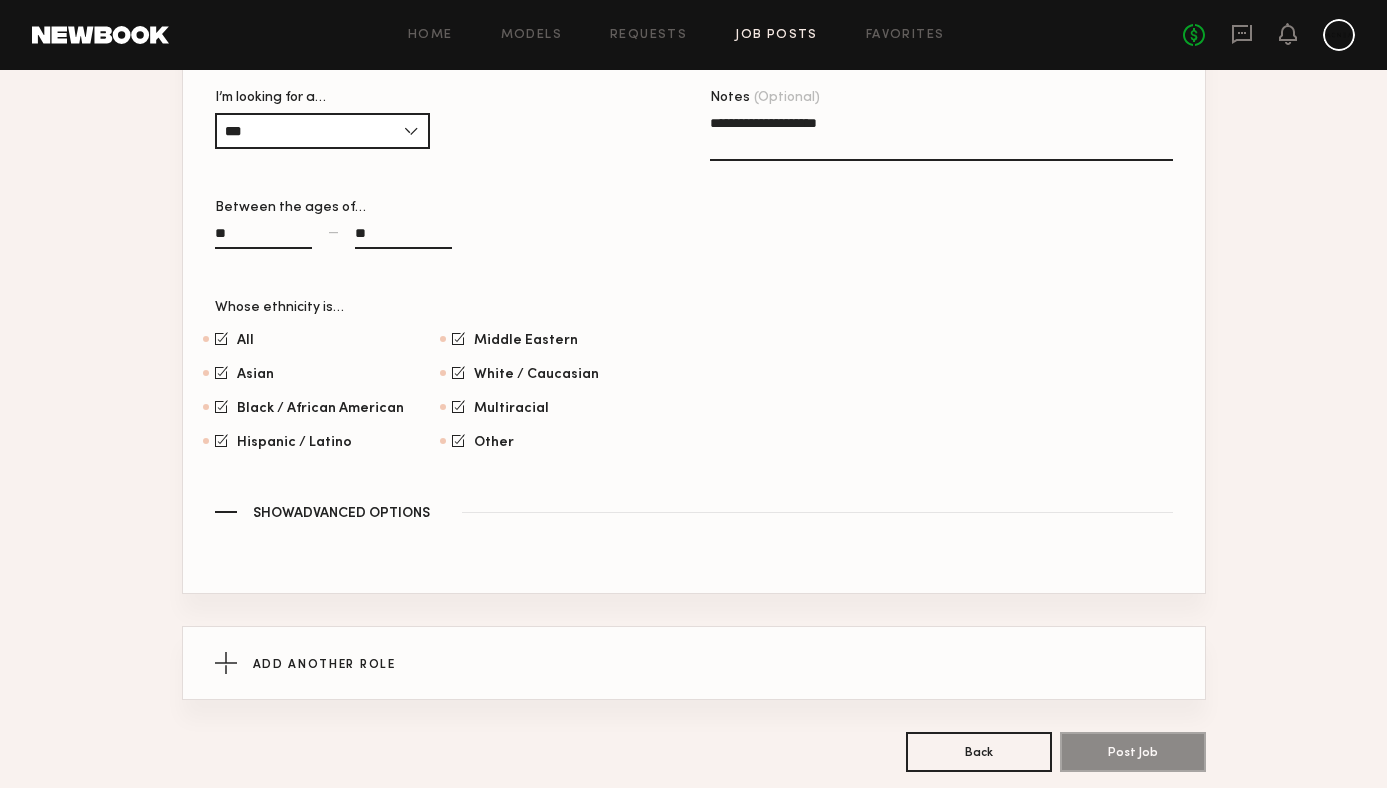 scroll, scrollTop: 0, scrollLeft: 0, axis: both 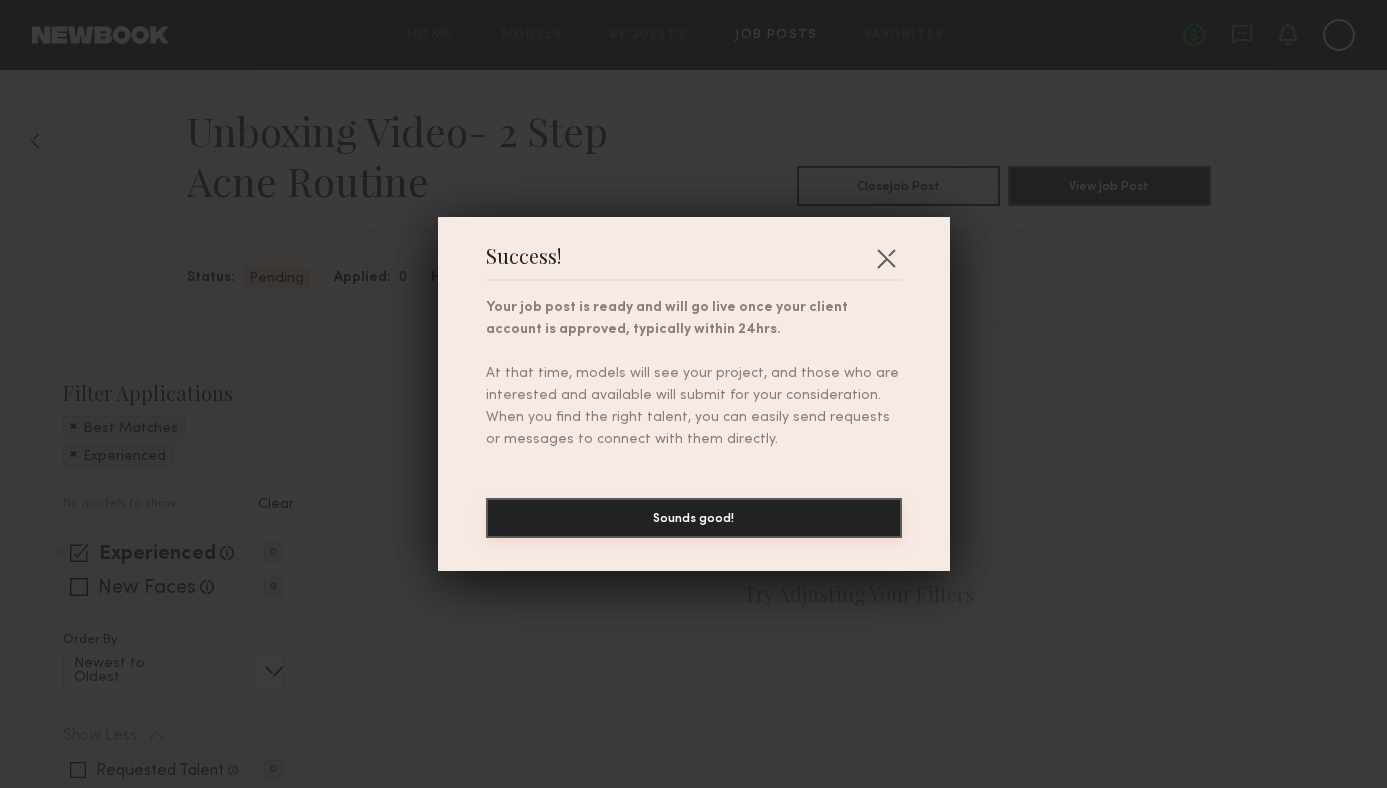 click on "Sounds good!" at bounding box center [694, 518] 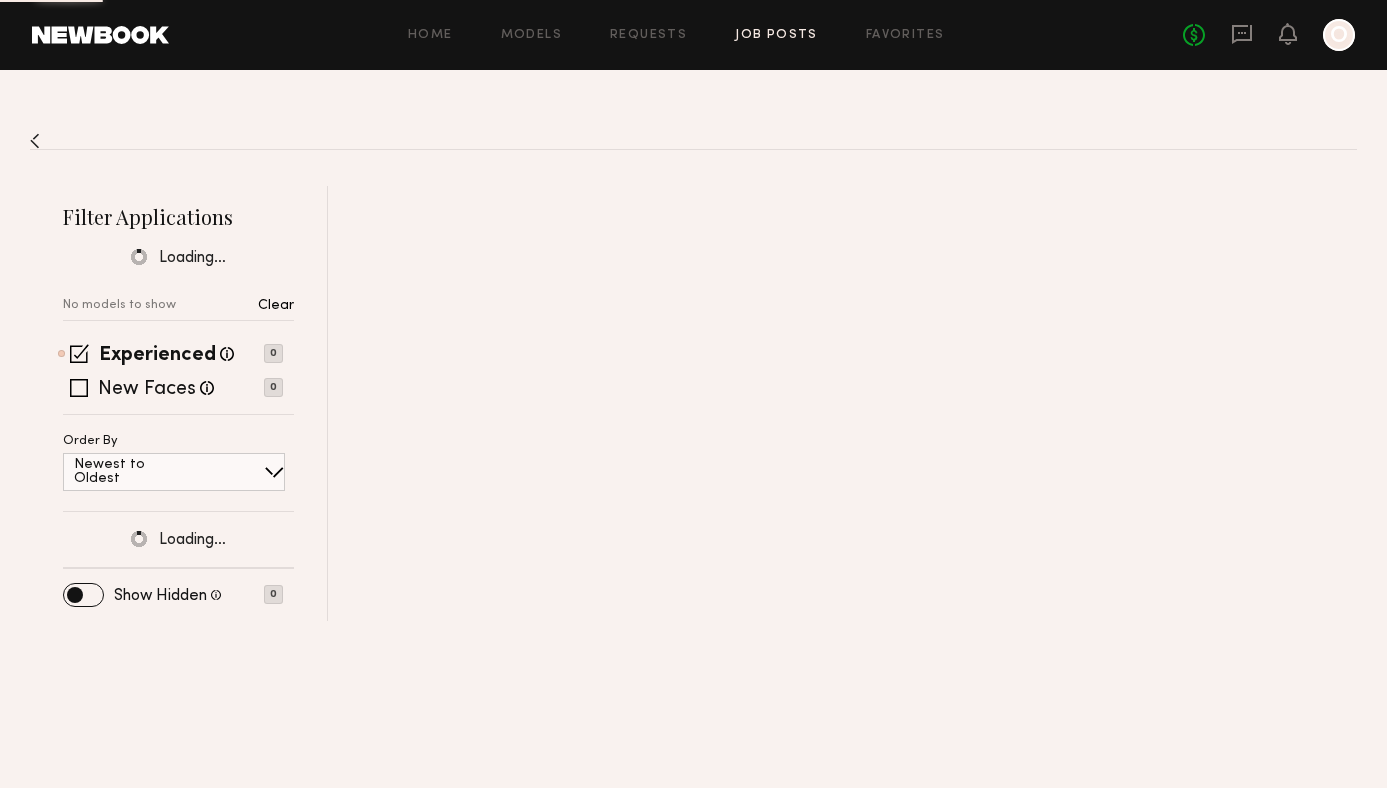 scroll, scrollTop: 0, scrollLeft: 0, axis: both 